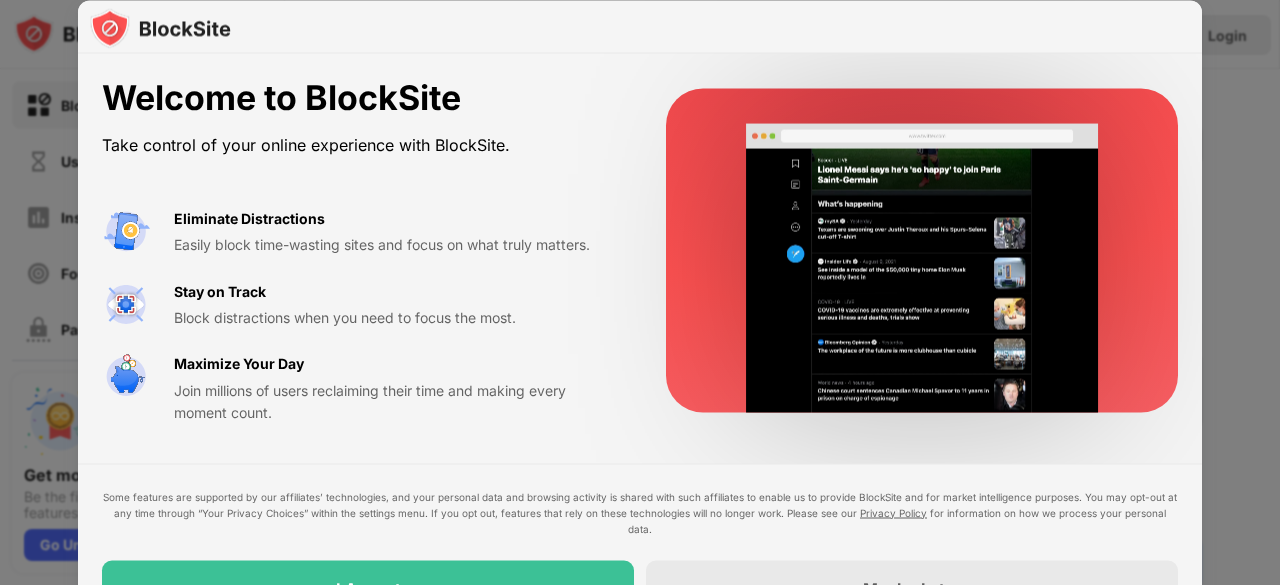 scroll, scrollTop: 0, scrollLeft: 0, axis: both 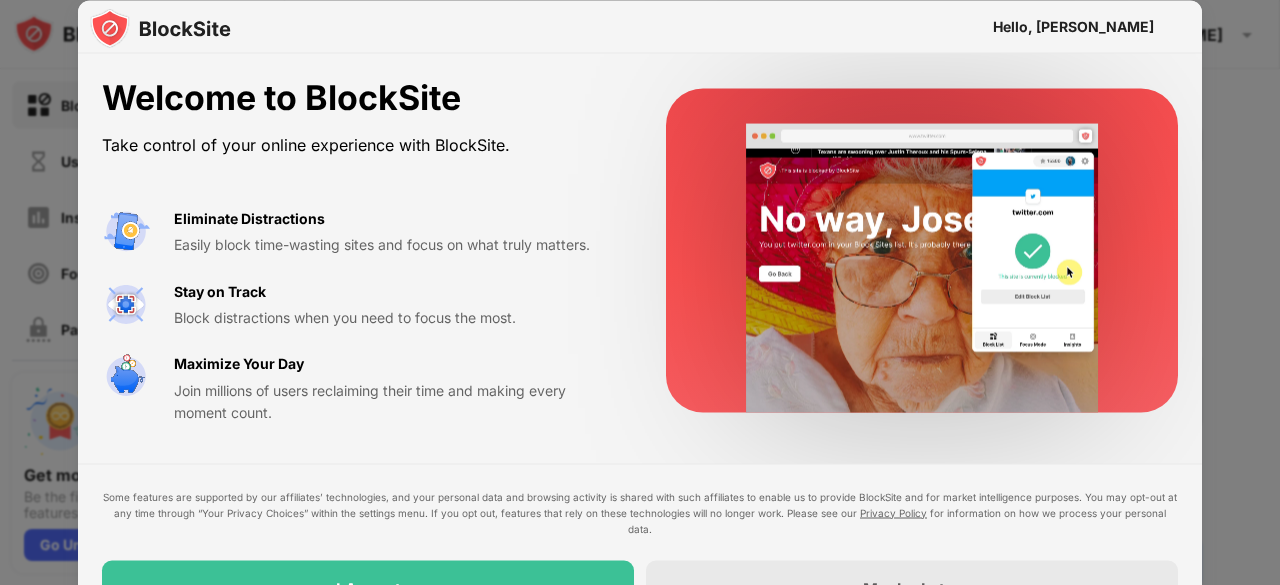 click at bounding box center [922, 268] 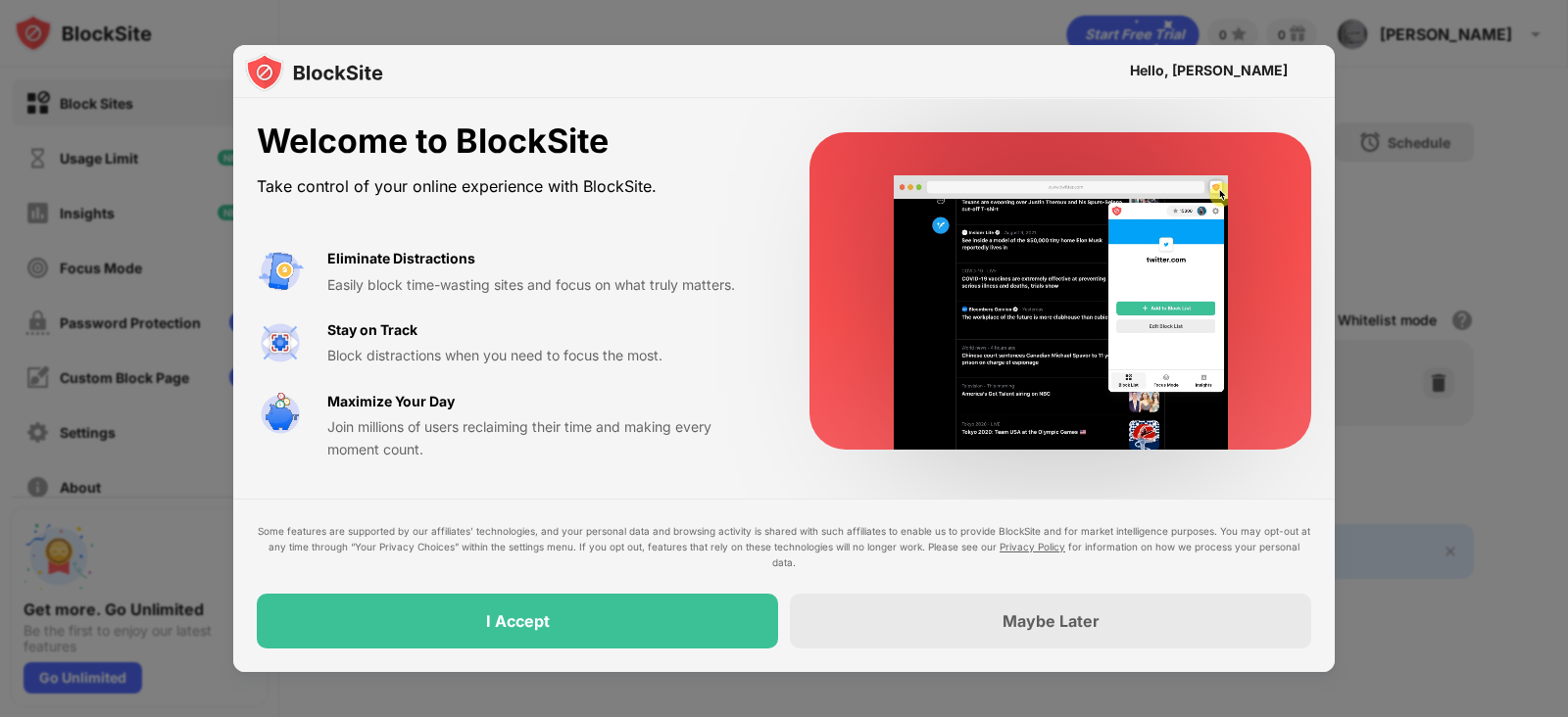 drag, startPoint x: 1221, startPoint y: 2, endPoint x: 745, endPoint y: 538, distance: 716.84866 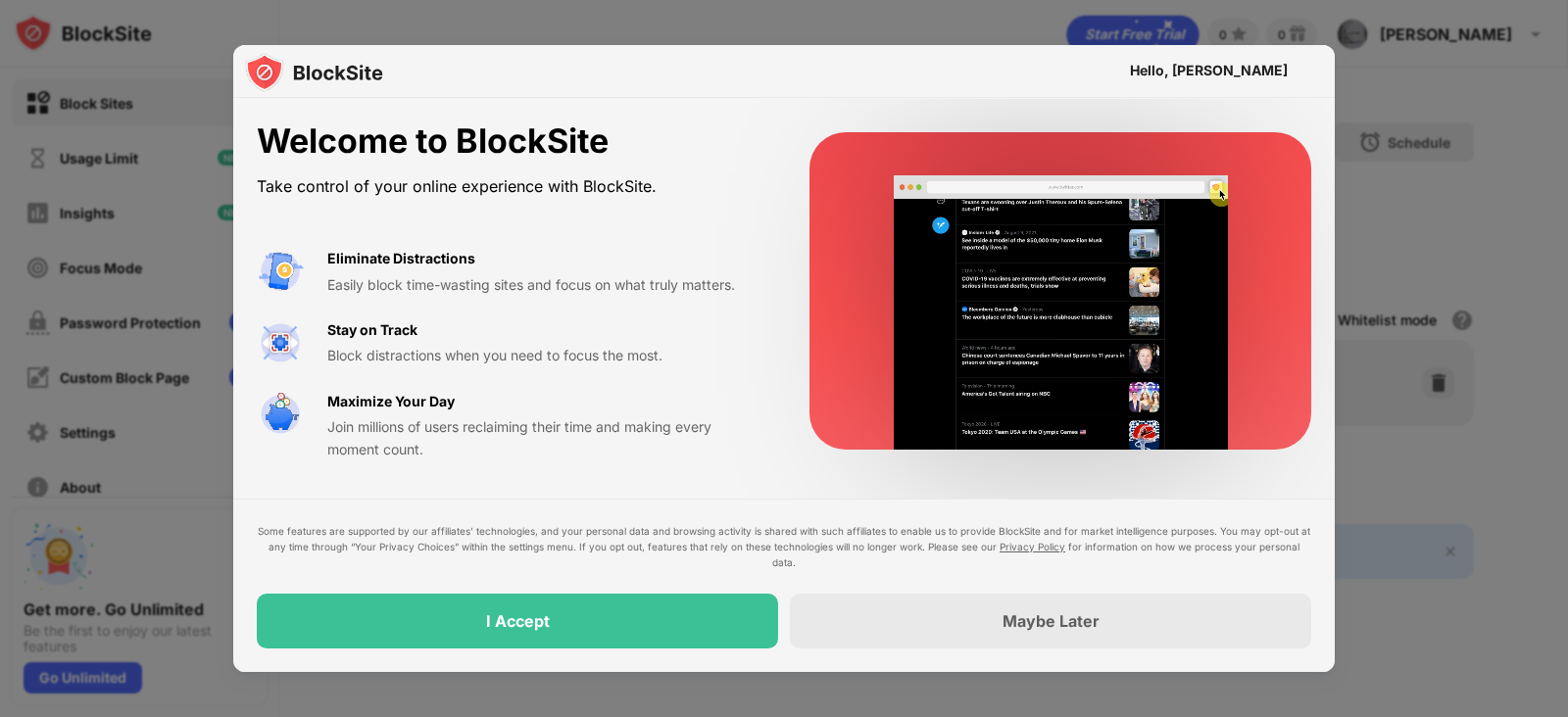 click on "Some features are supported by our affiliates’ technologies, and your personal data and browsing activity is shared with such affiliates to enable us to provide BlockSite and for market intelligence purposes. You may opt-out at any time through “Your Privacy Choices” within the settings menu. If you opt out, features that rely on these technologies will no longer work. Please see our   Privacy Policy   for information on how we process your personal data. I Accept Maybe Later" at bounding box center (784, 585) 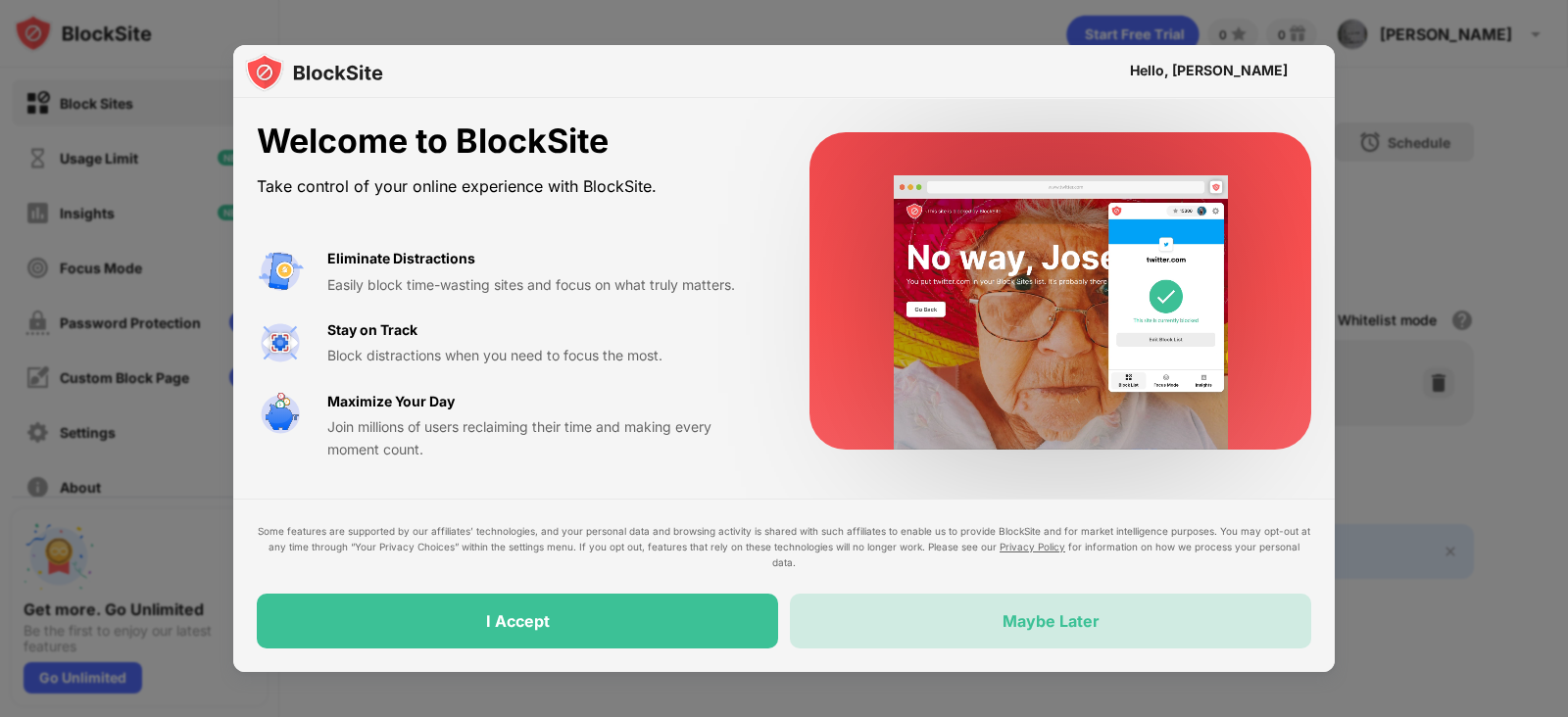 click on "Maybe Later" at bounding box center [1051, 621] 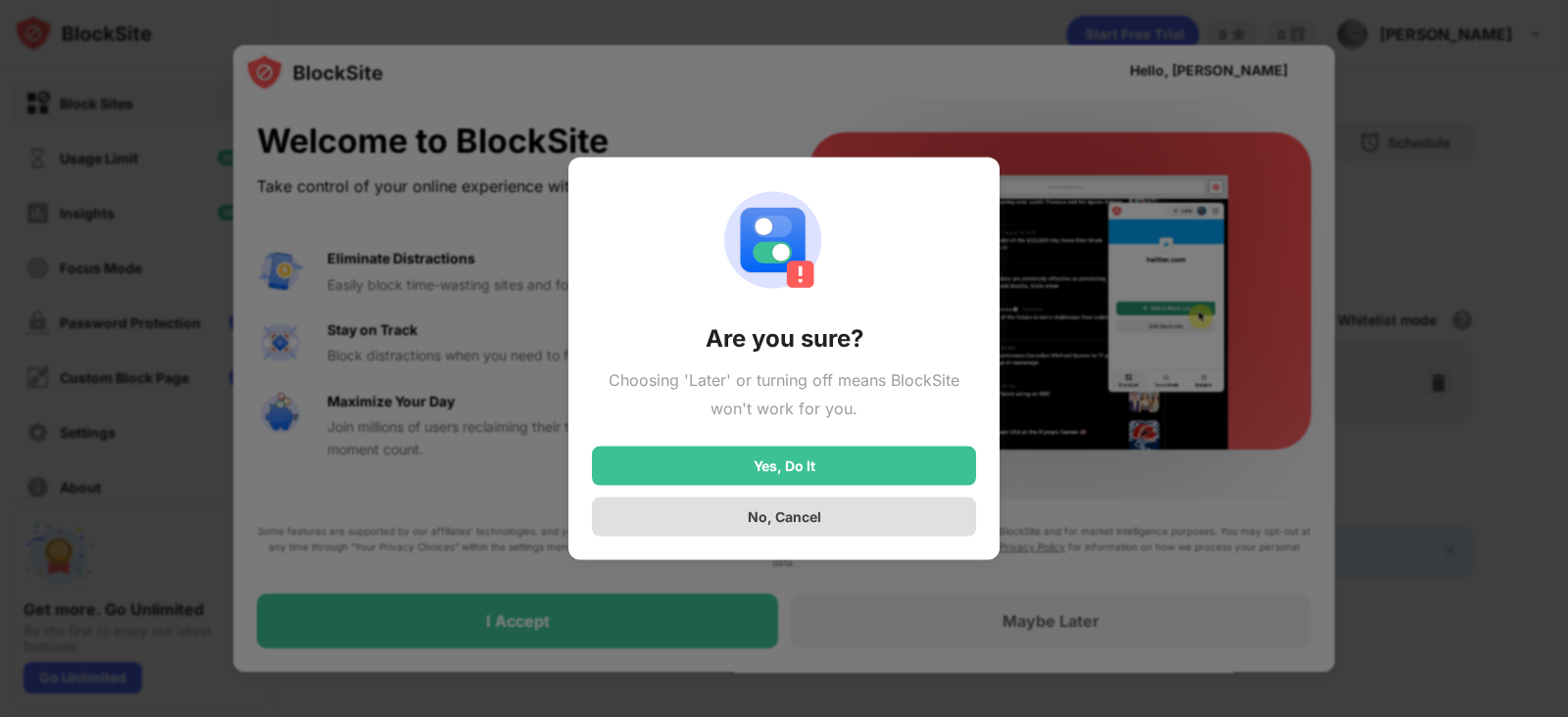 click on "No, Cancel" at bounding box center [784, 516] 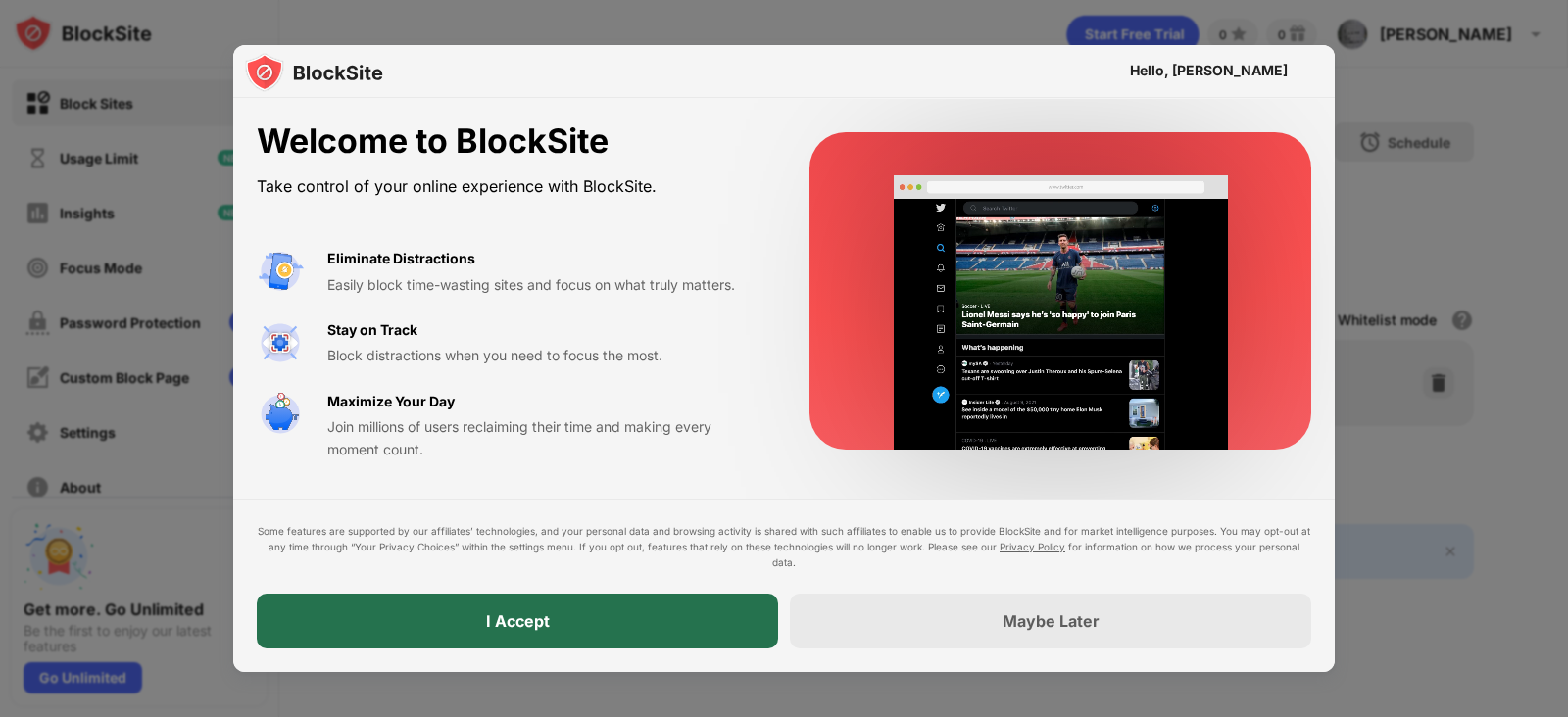 click on "I Accept" at bounding box center (517, 621) 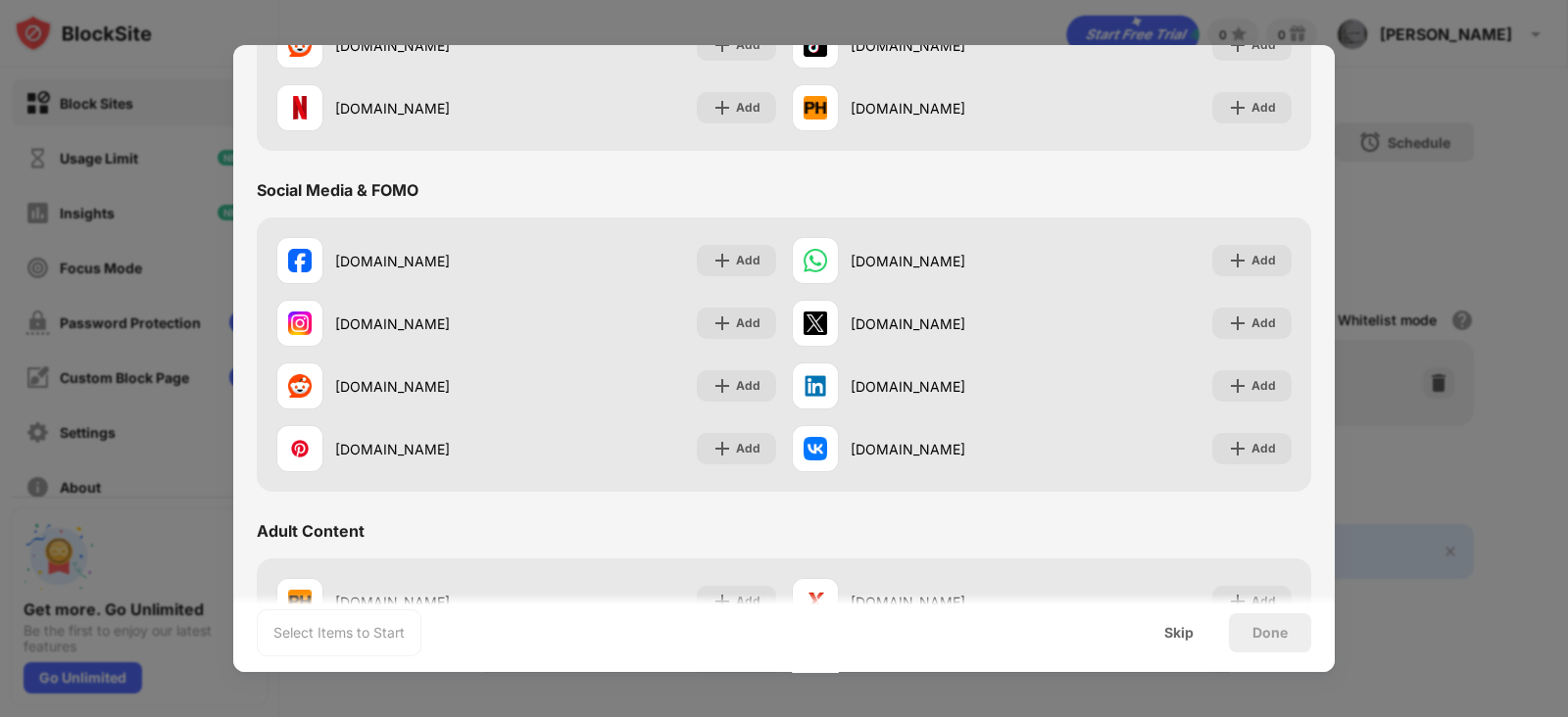 scroll, scrollTop: 277, scrollLeft: 0, axis: vertical 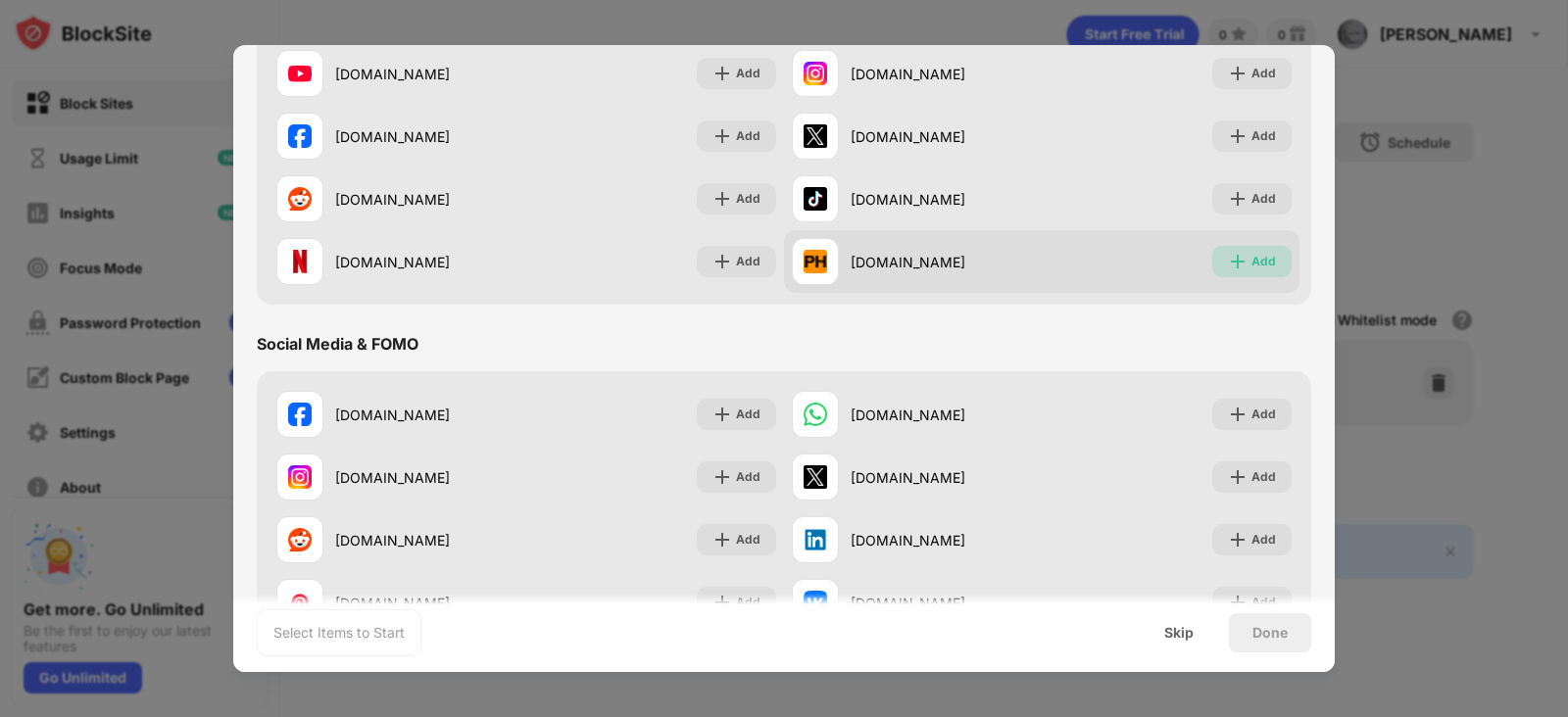 click on "Add" at bounding box center [1263, 262] 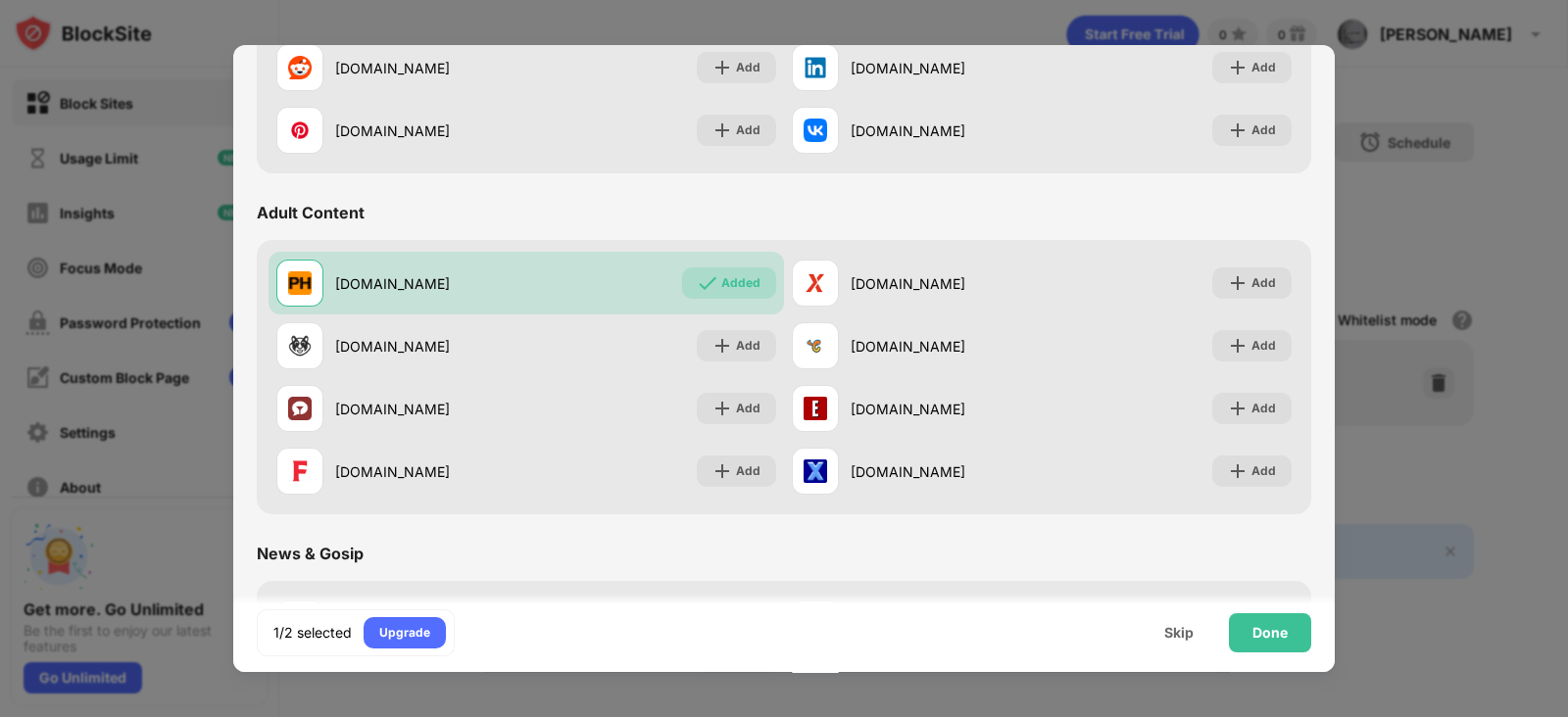 scroll, scrollTop: 753, scrollLeft: 0, axis: vertical 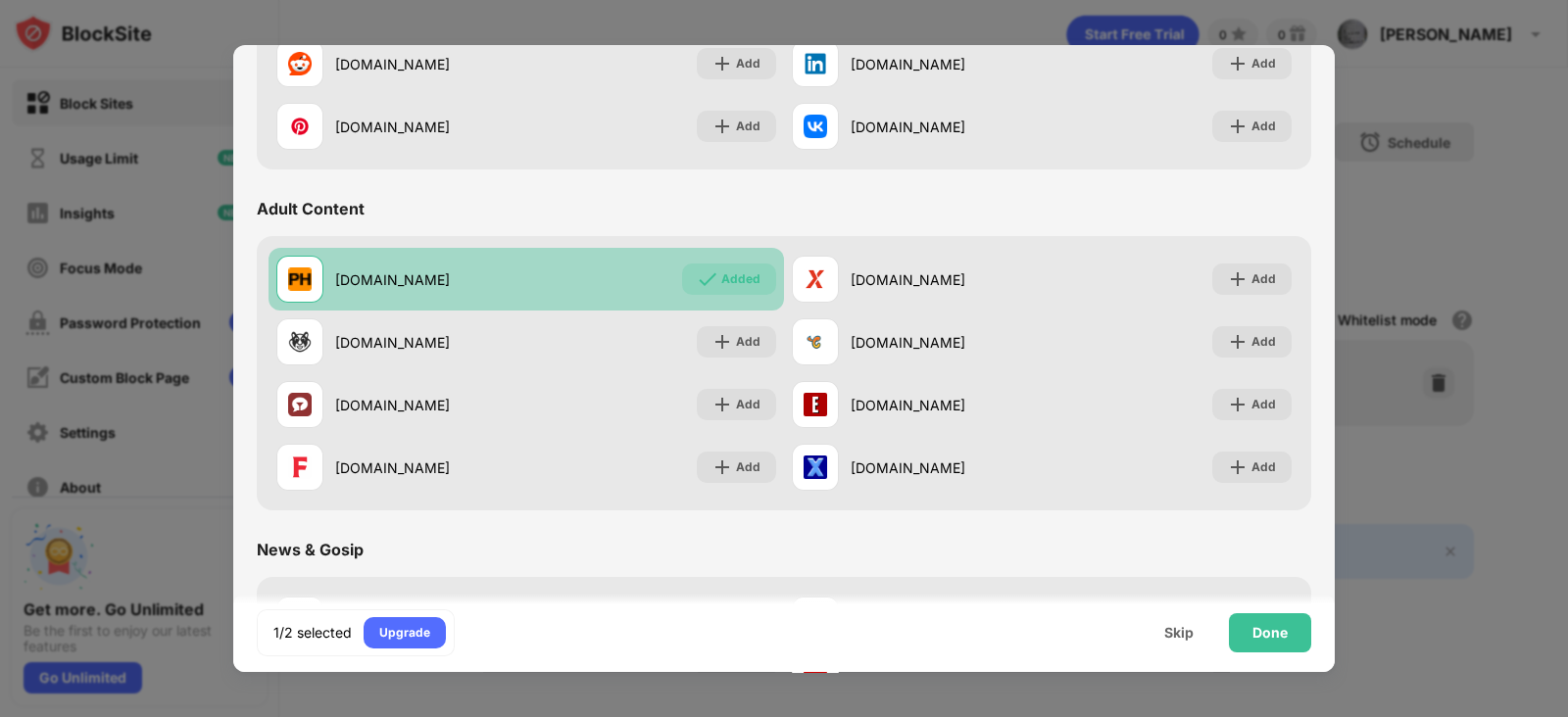 click on "Added" at bounding box center [741, 279] 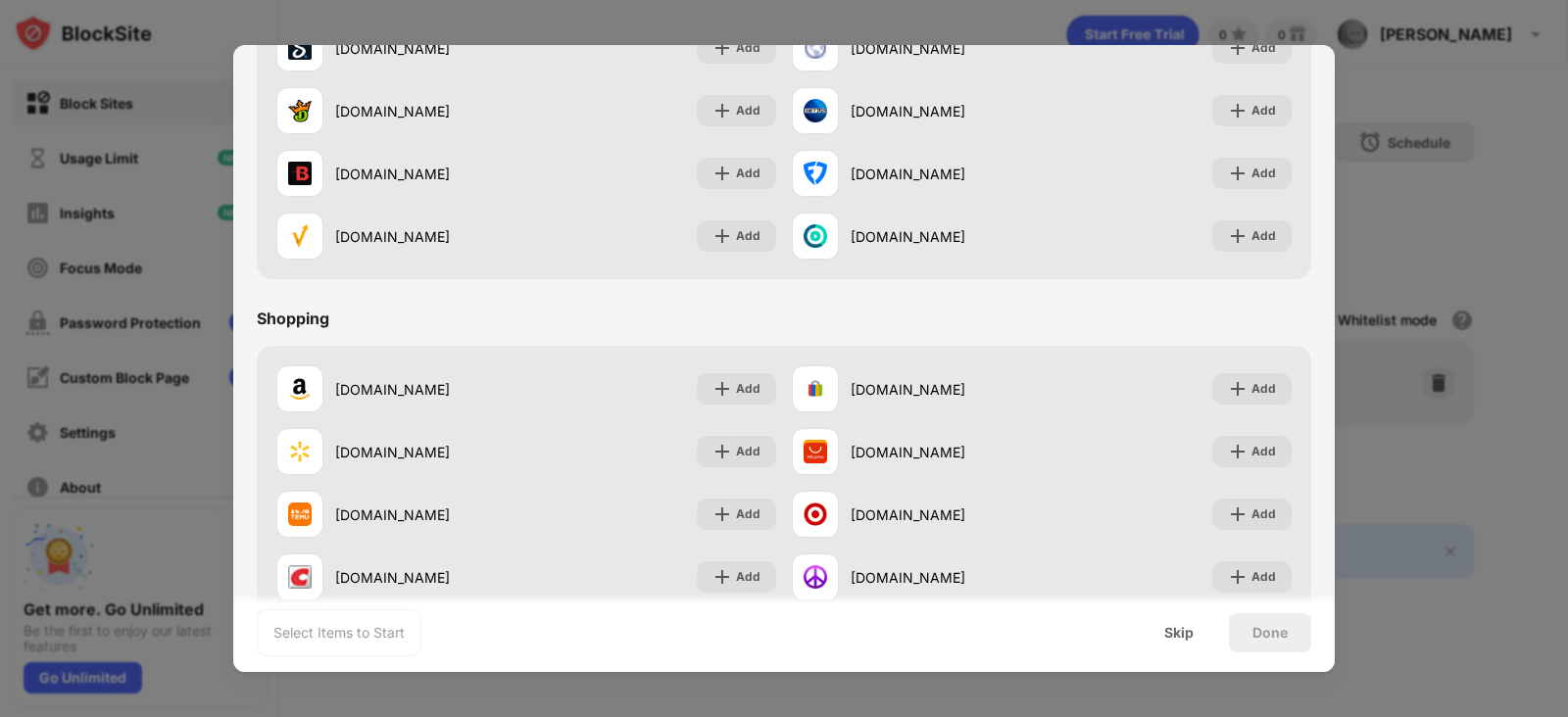 scroll, scrollTop: 2052, scrollLeft: 0, axis: vertical 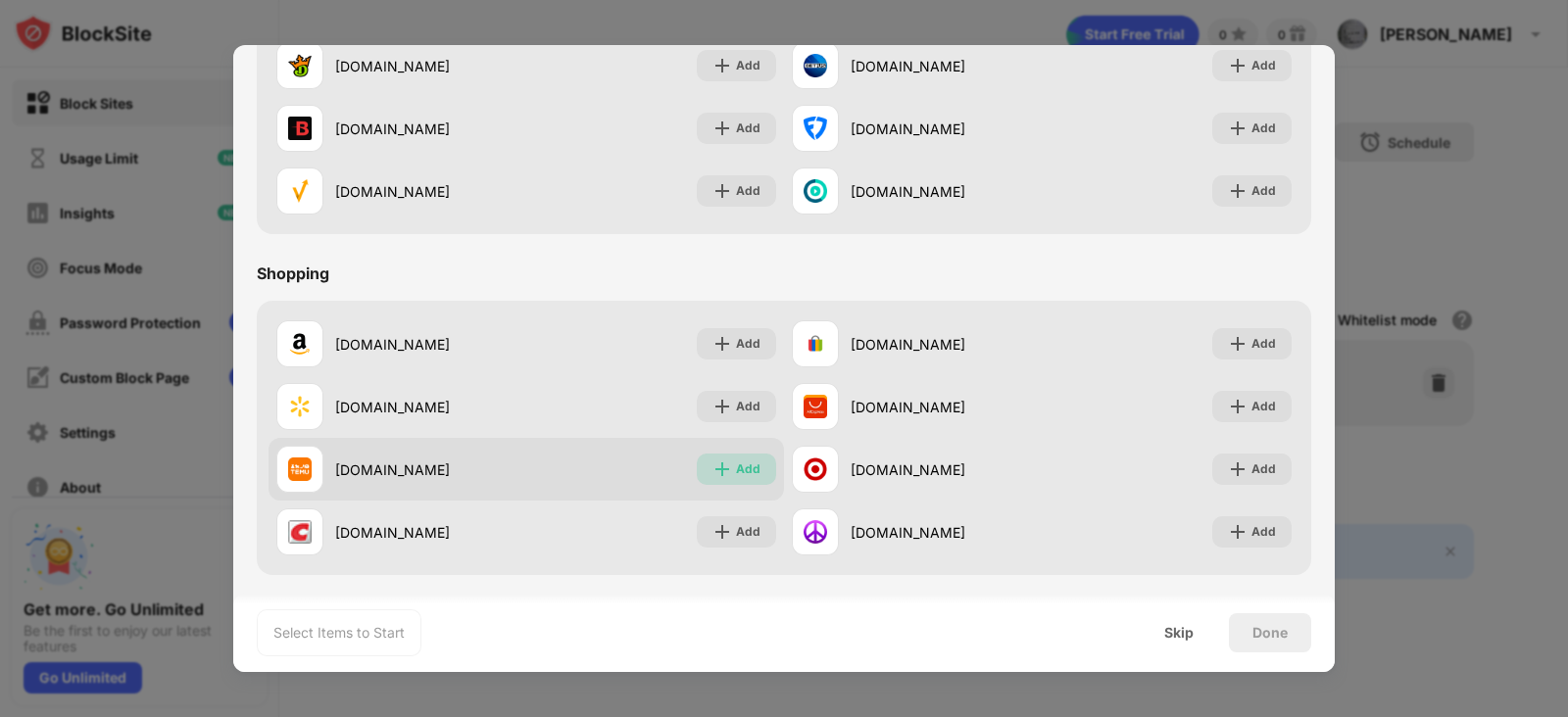click on "Add" at bounding box center [736, 469] 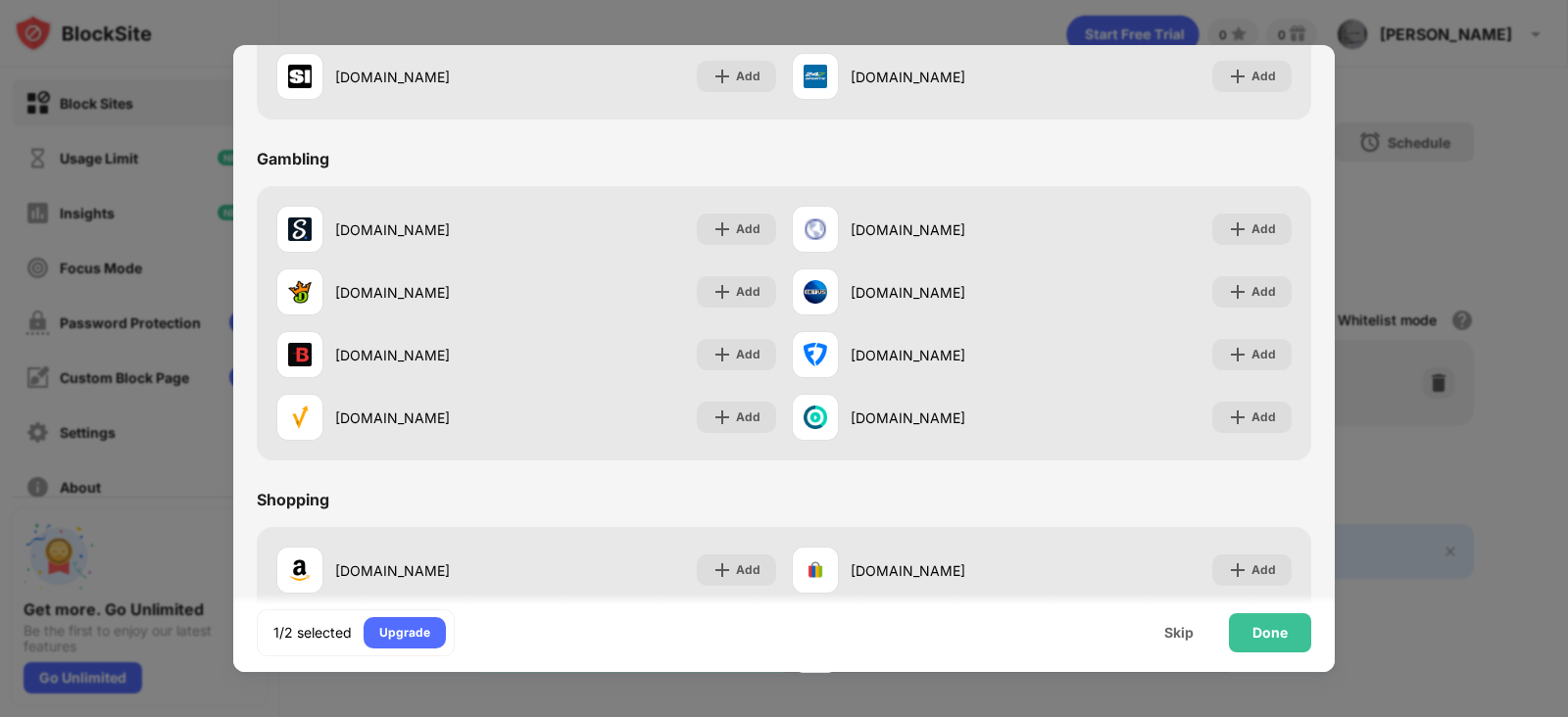 scroll, scrollTop: 1688, scrollLeft: 0, axis: vertical 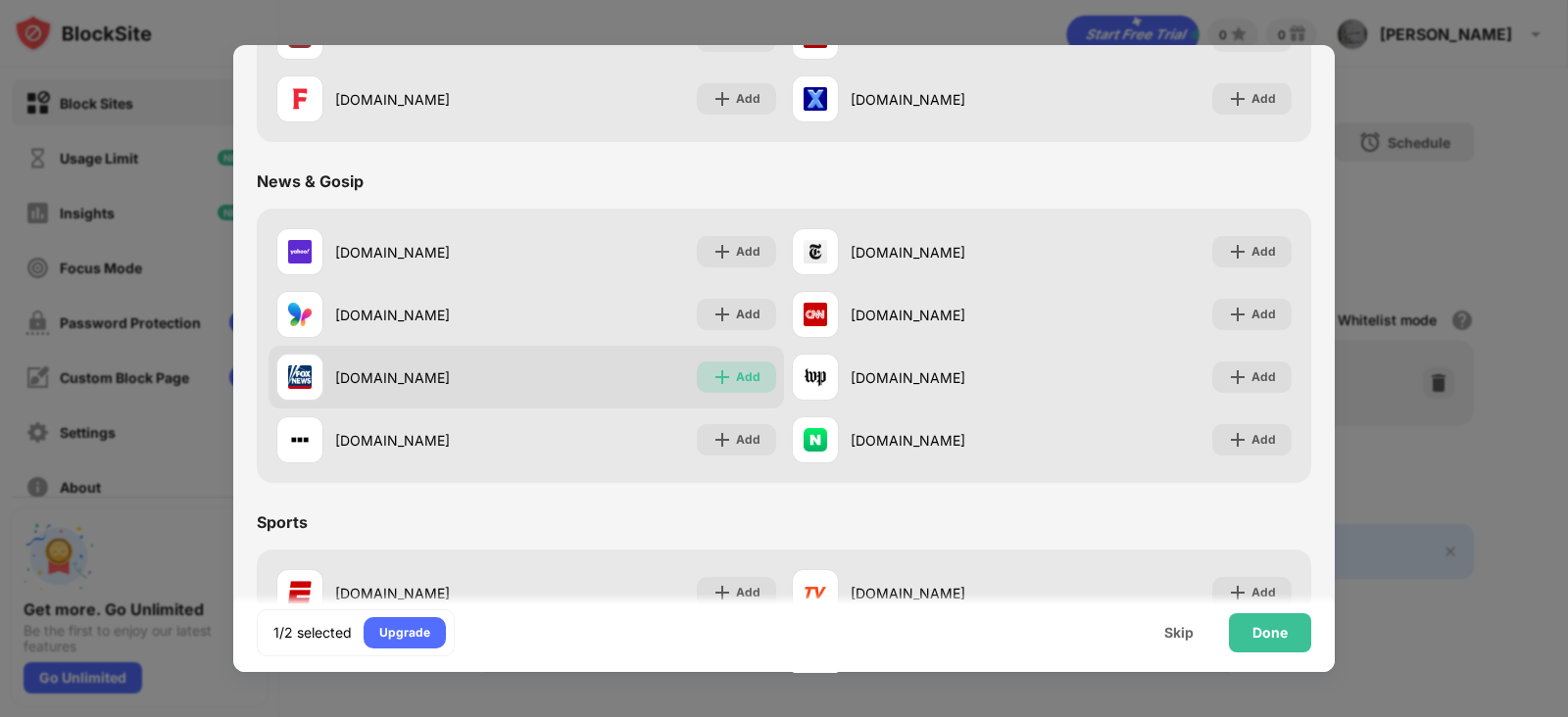 click at bounding box center [722, 377] 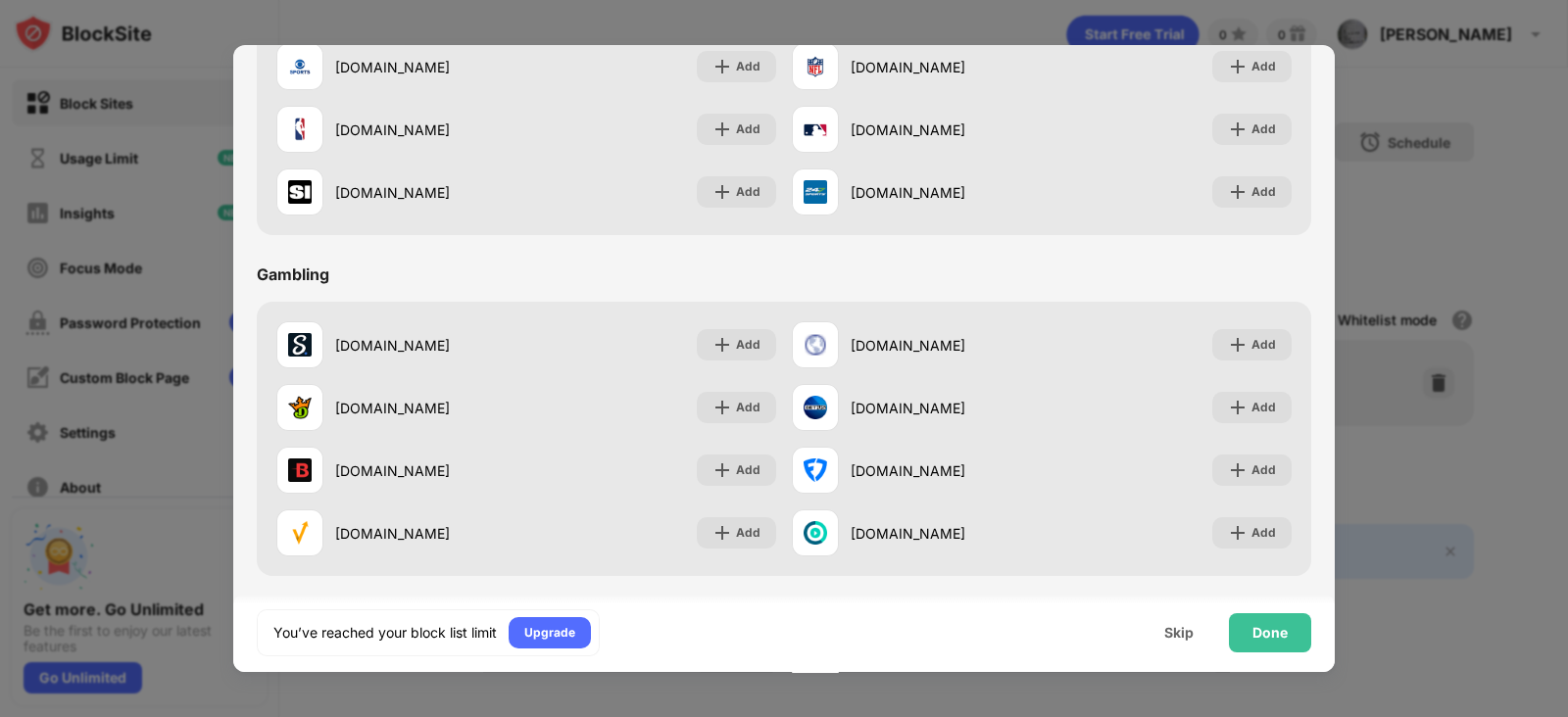 scroll, scrollTop: 2052, scrollLeft: 0, axis: vertical 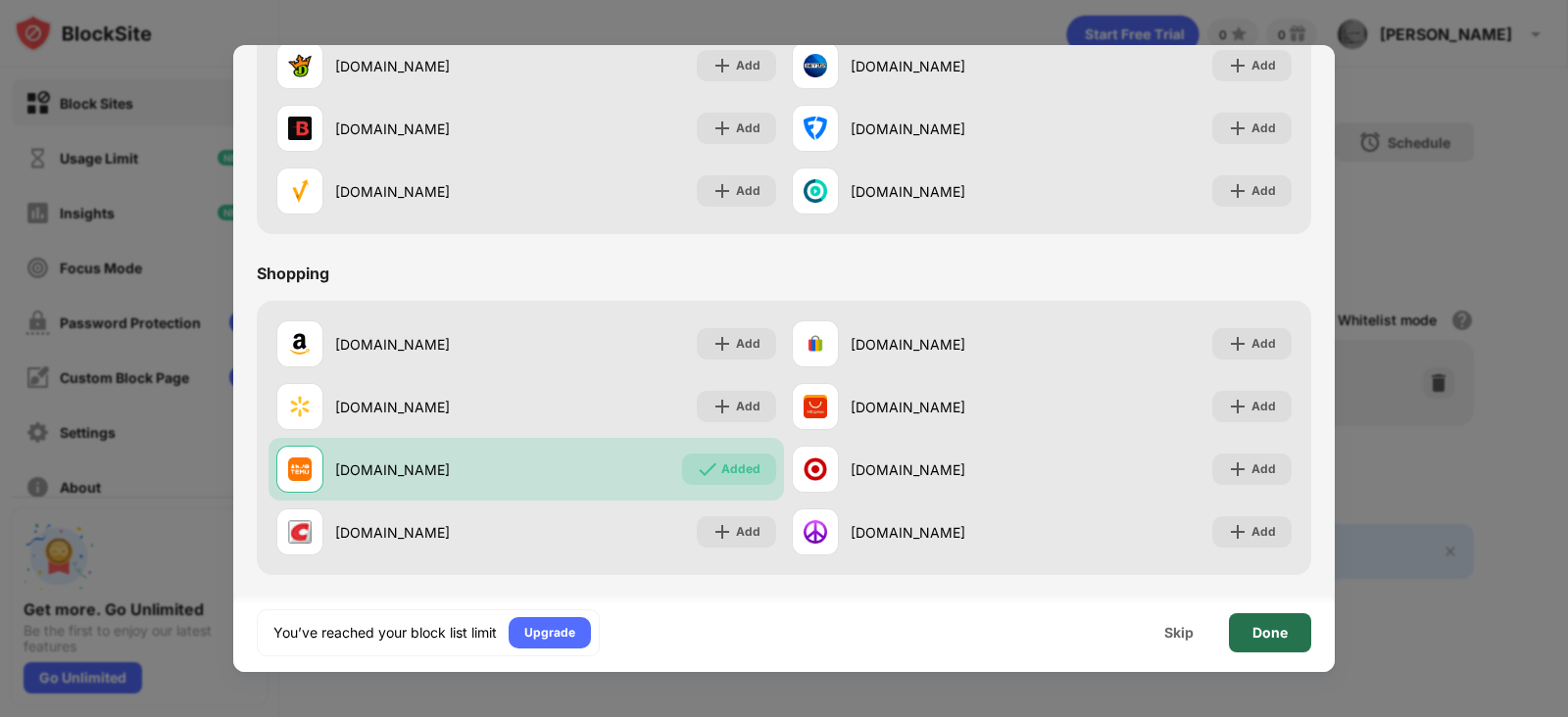 click on "Done" at bounding box center [1270, 633] 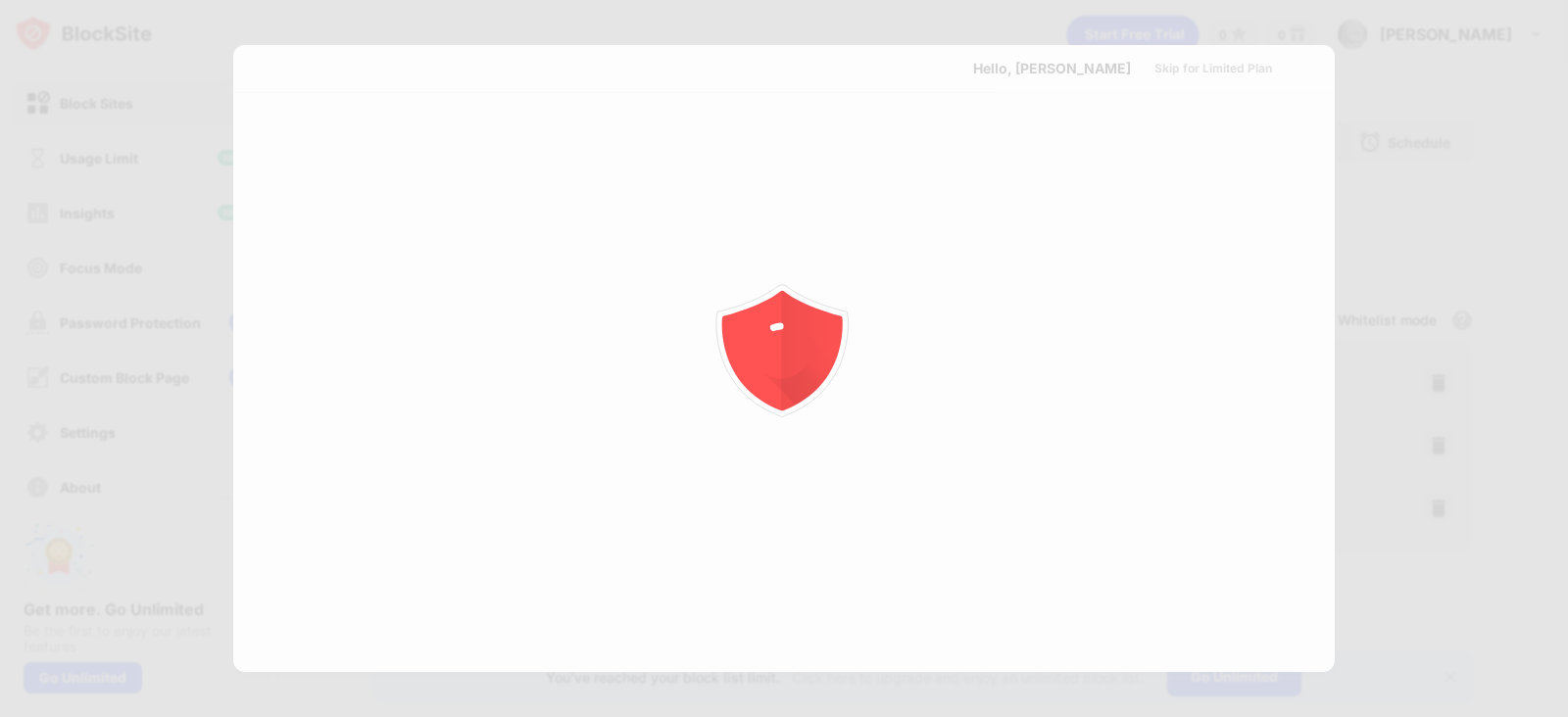 scroll, scrollTop: 0, scrollLeft: 0, axis: both 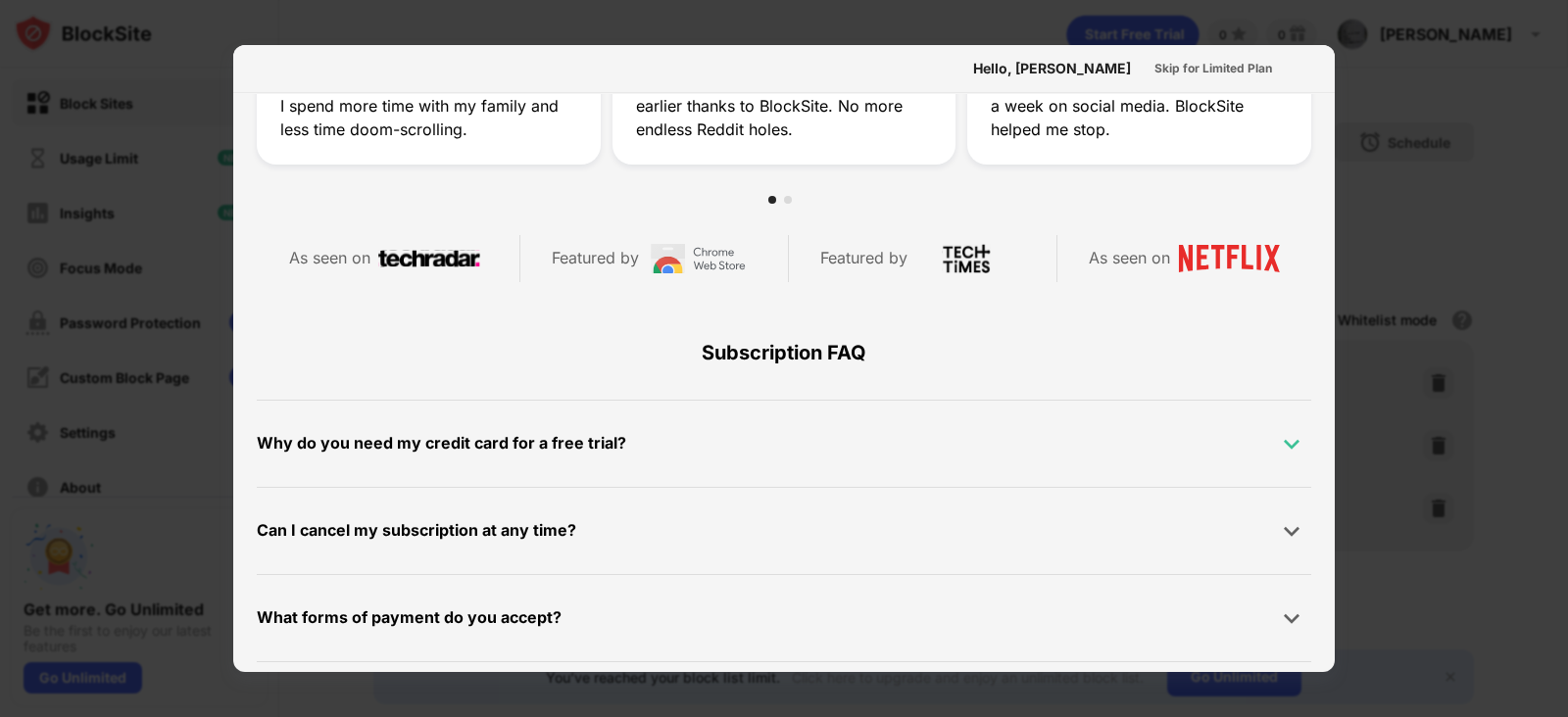 click at bounding box center (1292, 444) 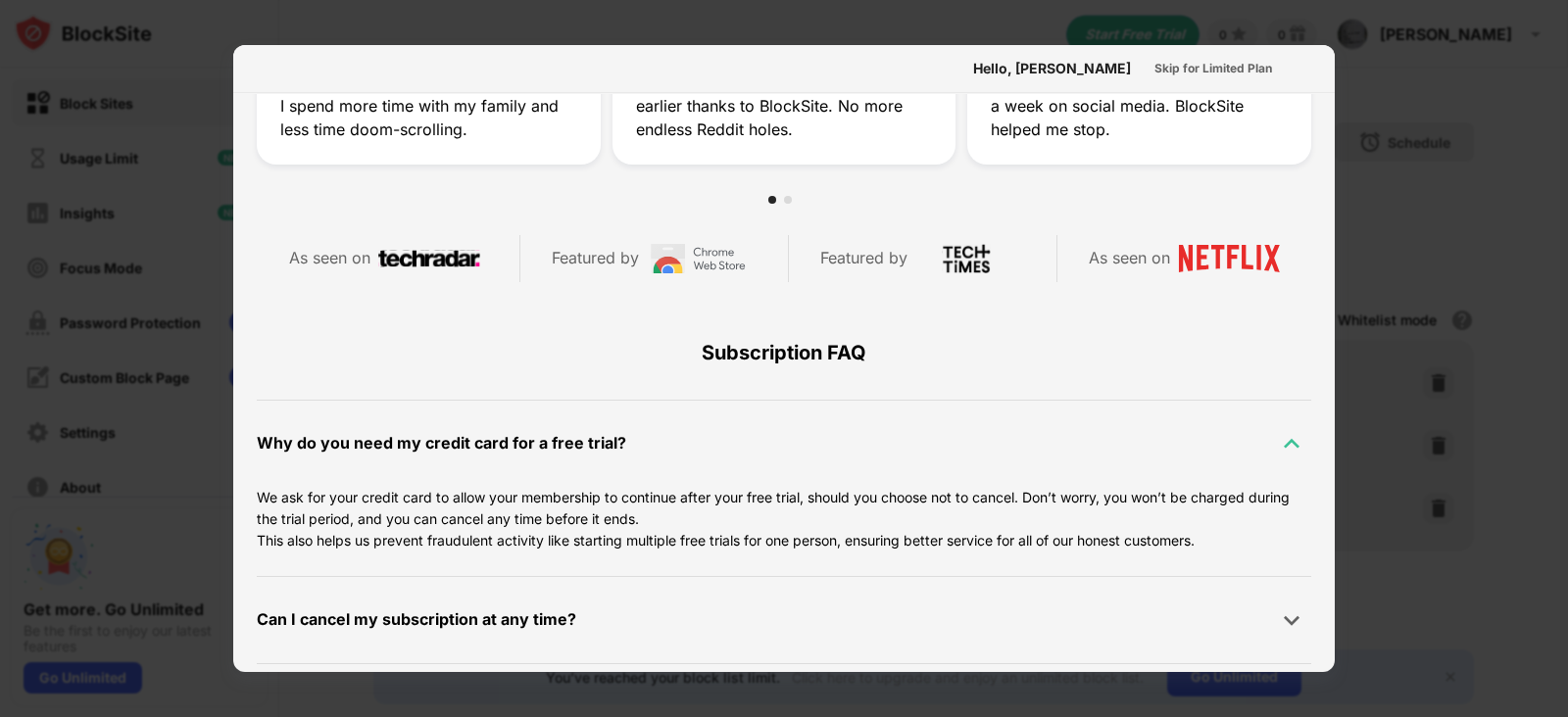 click at bounding box center [1292, 444] 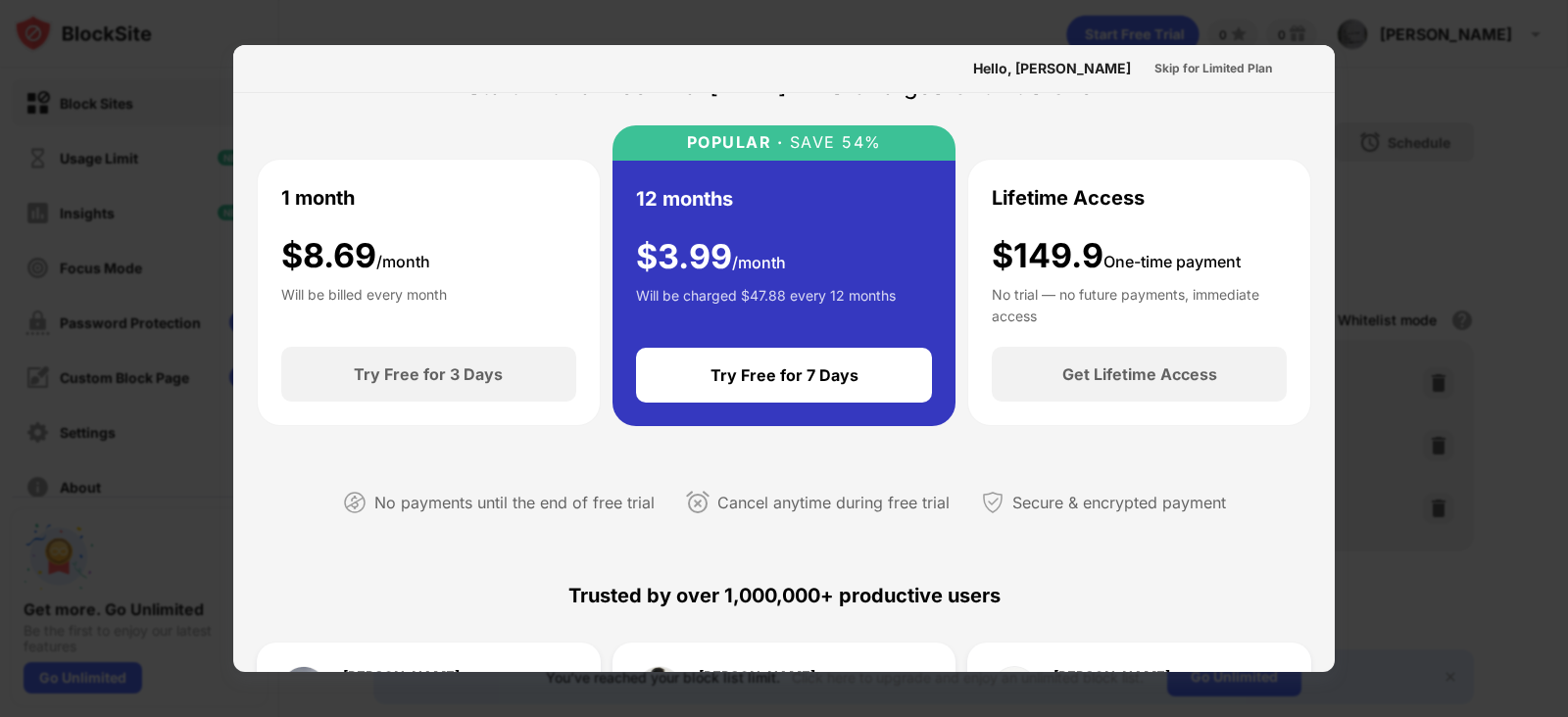 scroll, scrollTop: 0, scrollLeft: 0, axis: both 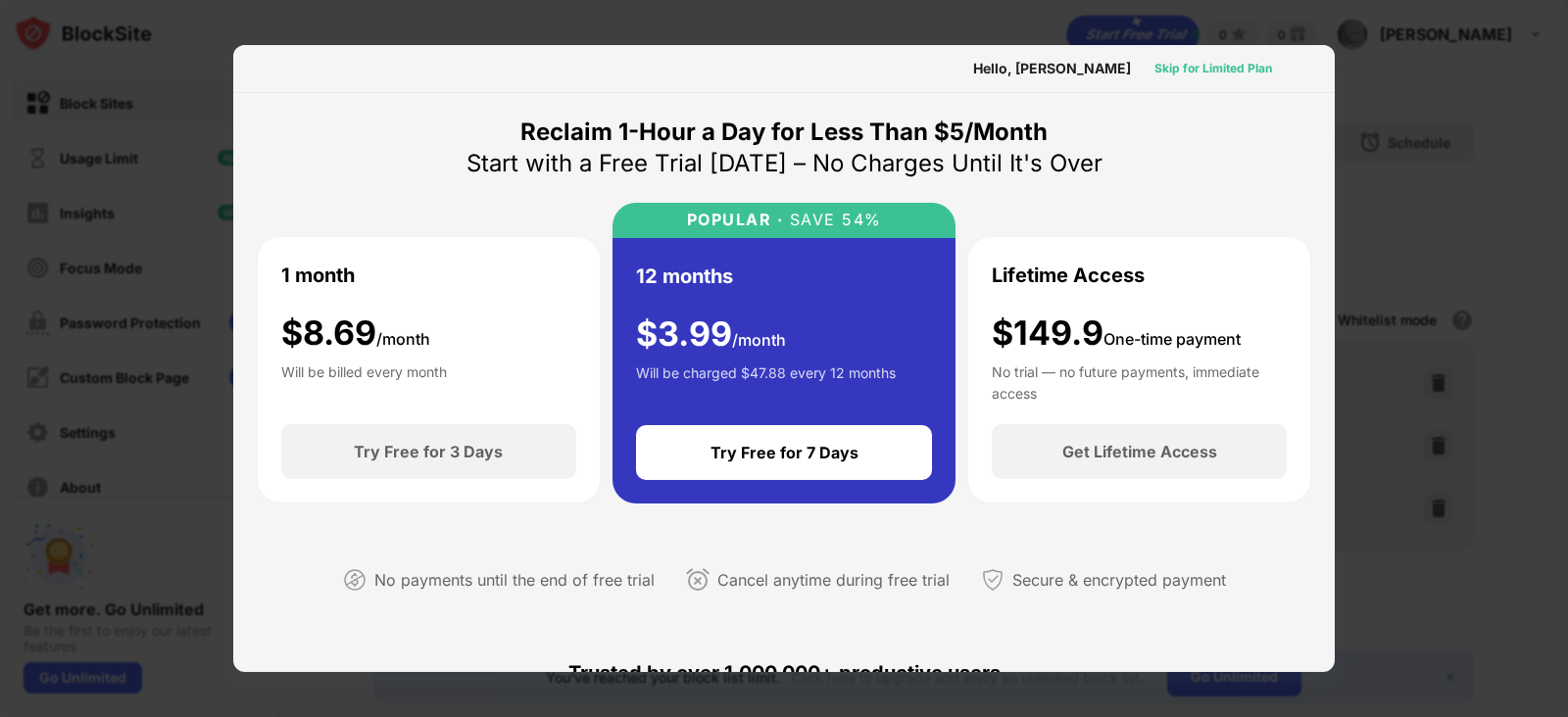 click on "Skip for Limited Plan" at bounding box center (1213, 69) 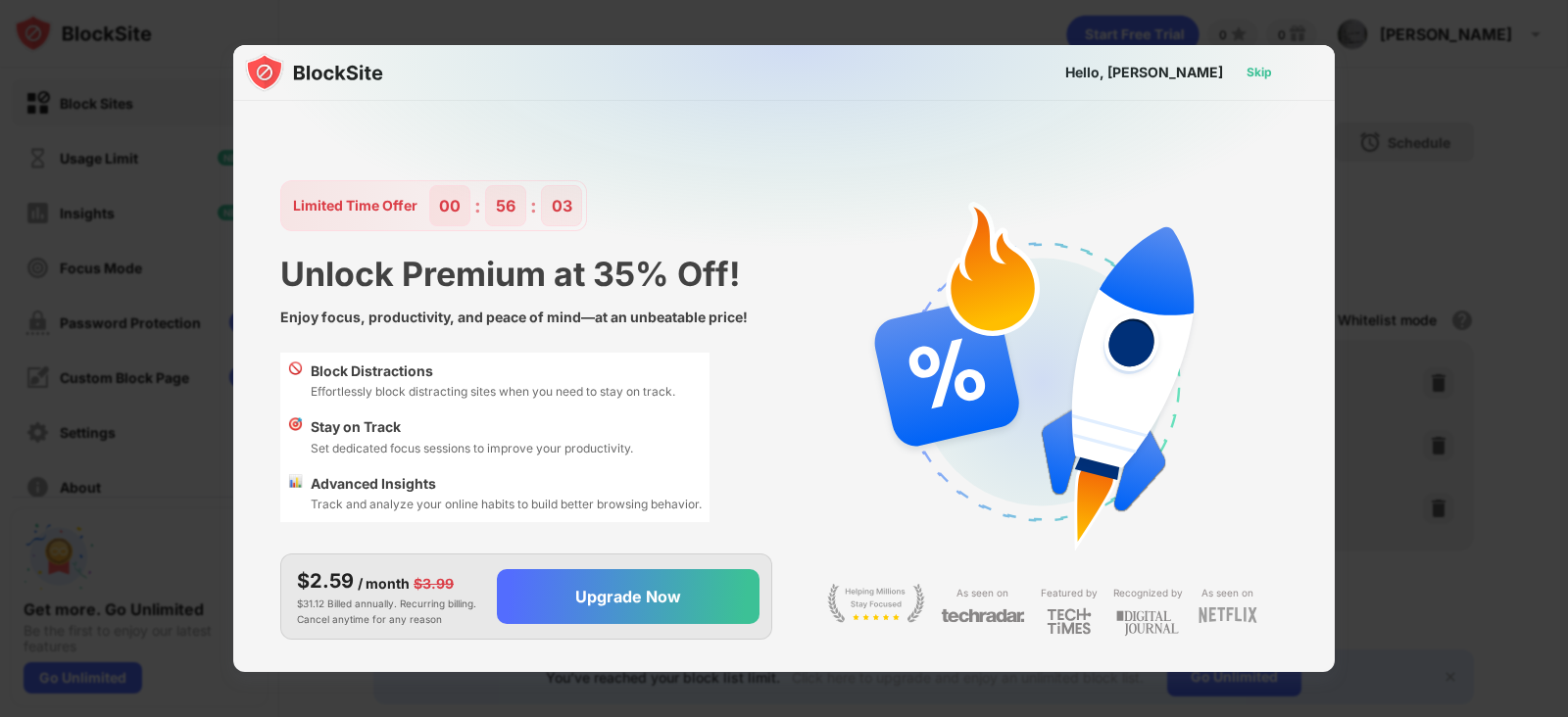 click on "Skip" at bounding box center [1259, 72] 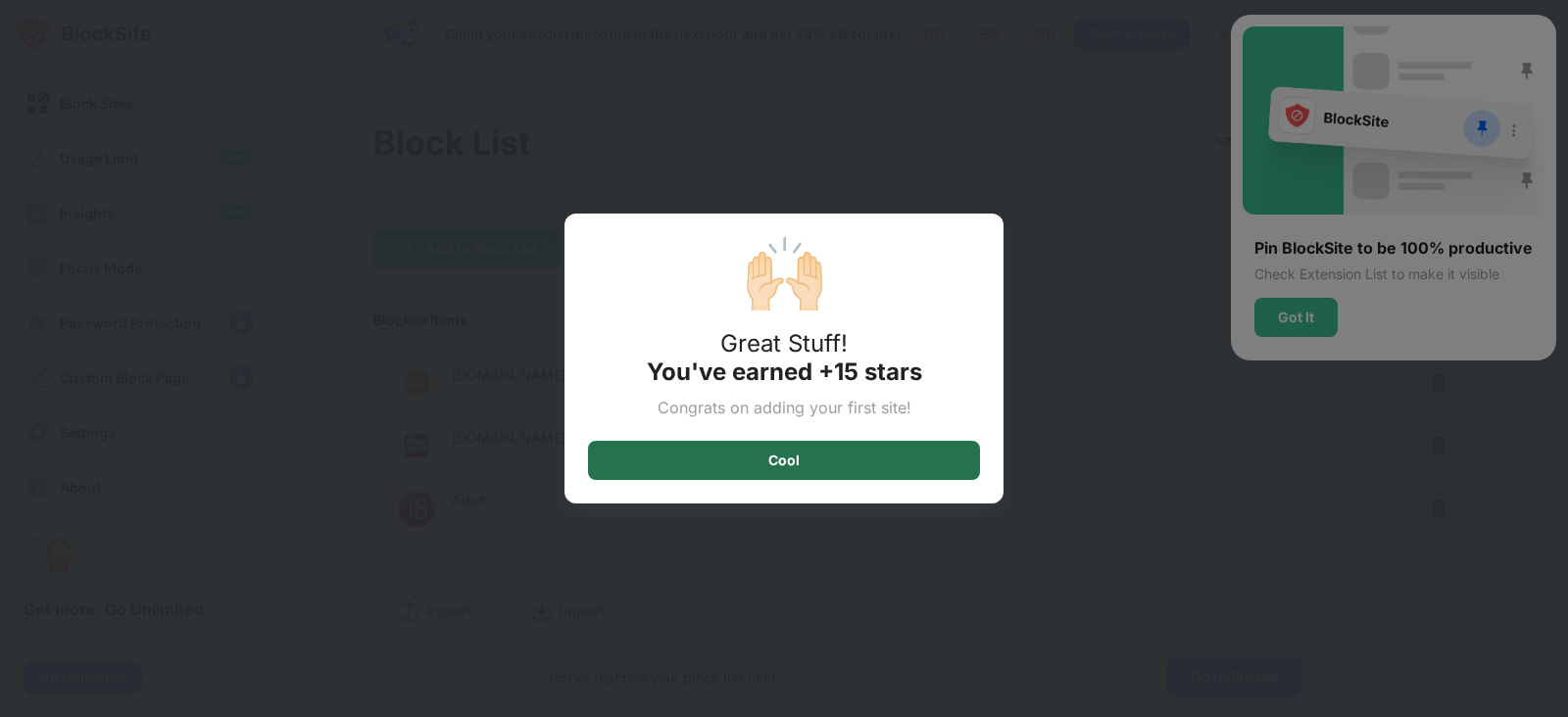 click on "Cool" at bounding box center (784, 460) 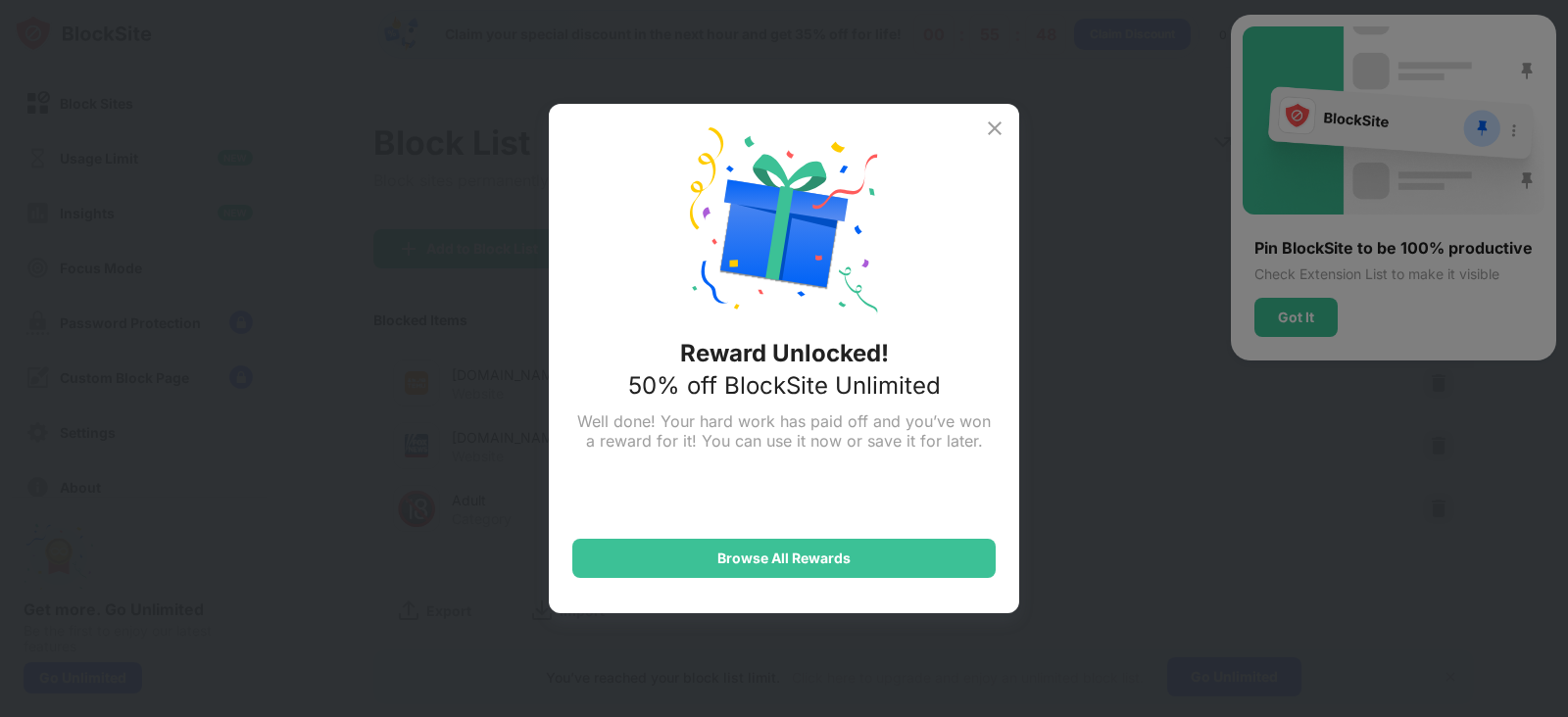 click at bounding box center [995, 128] 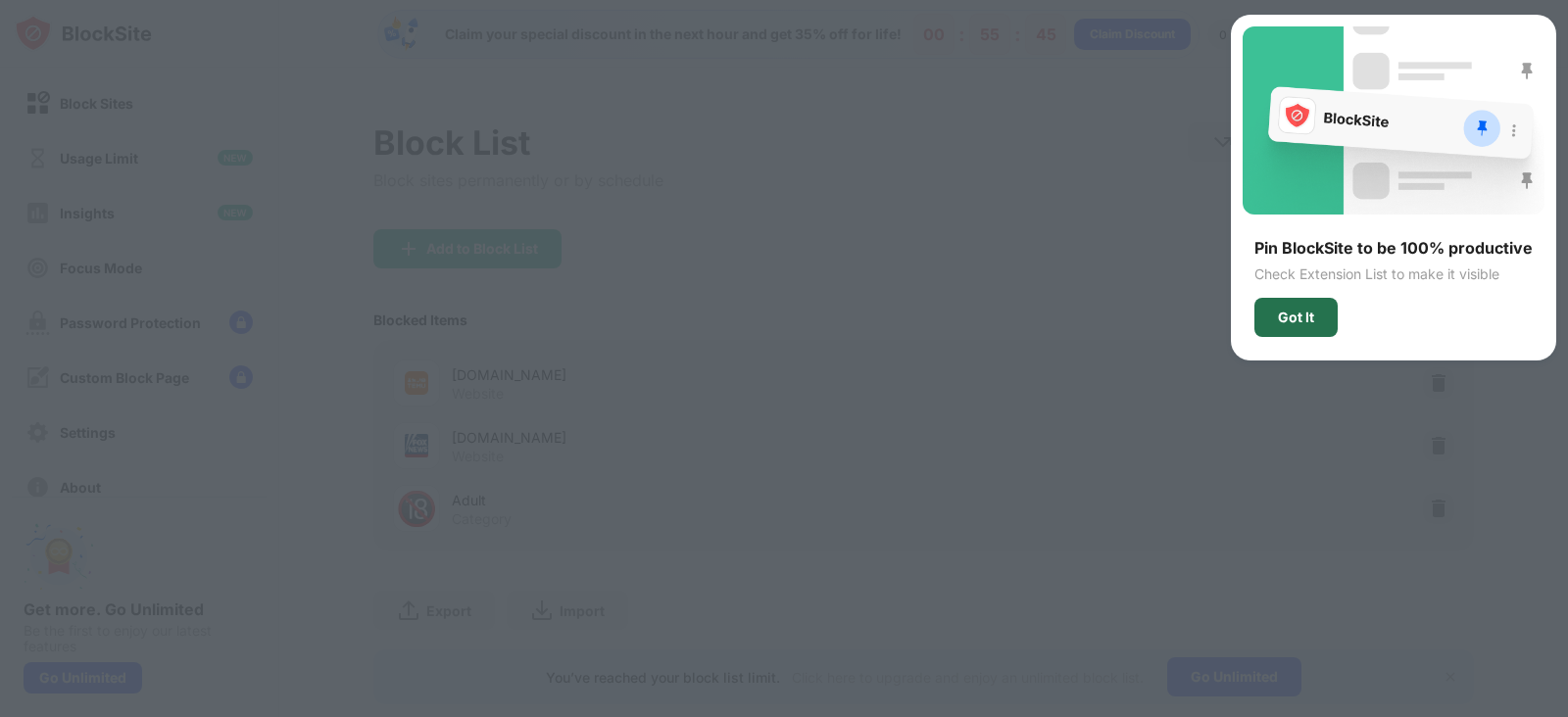 click on "Got It" at bounding box center [1296, 317] 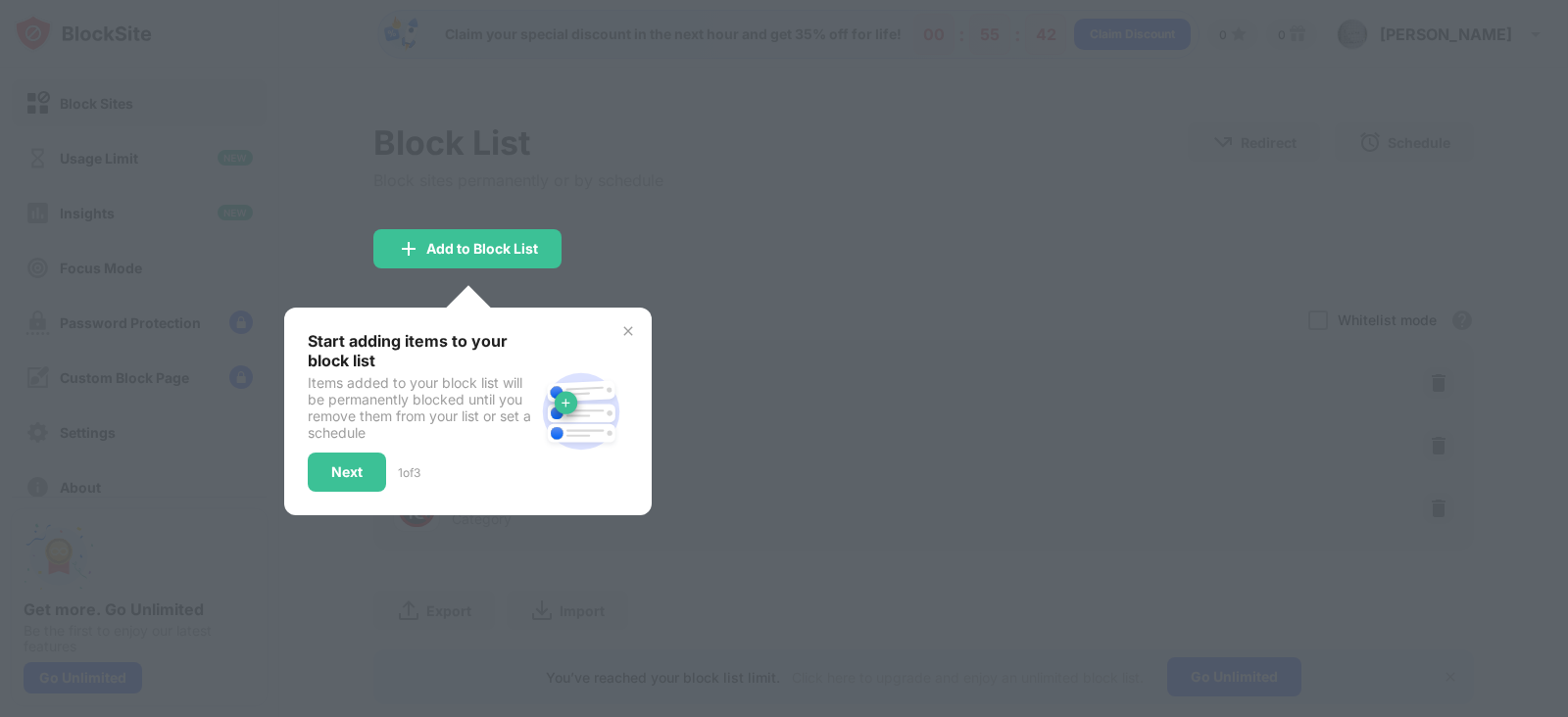 click at bounding box center [784, 358] 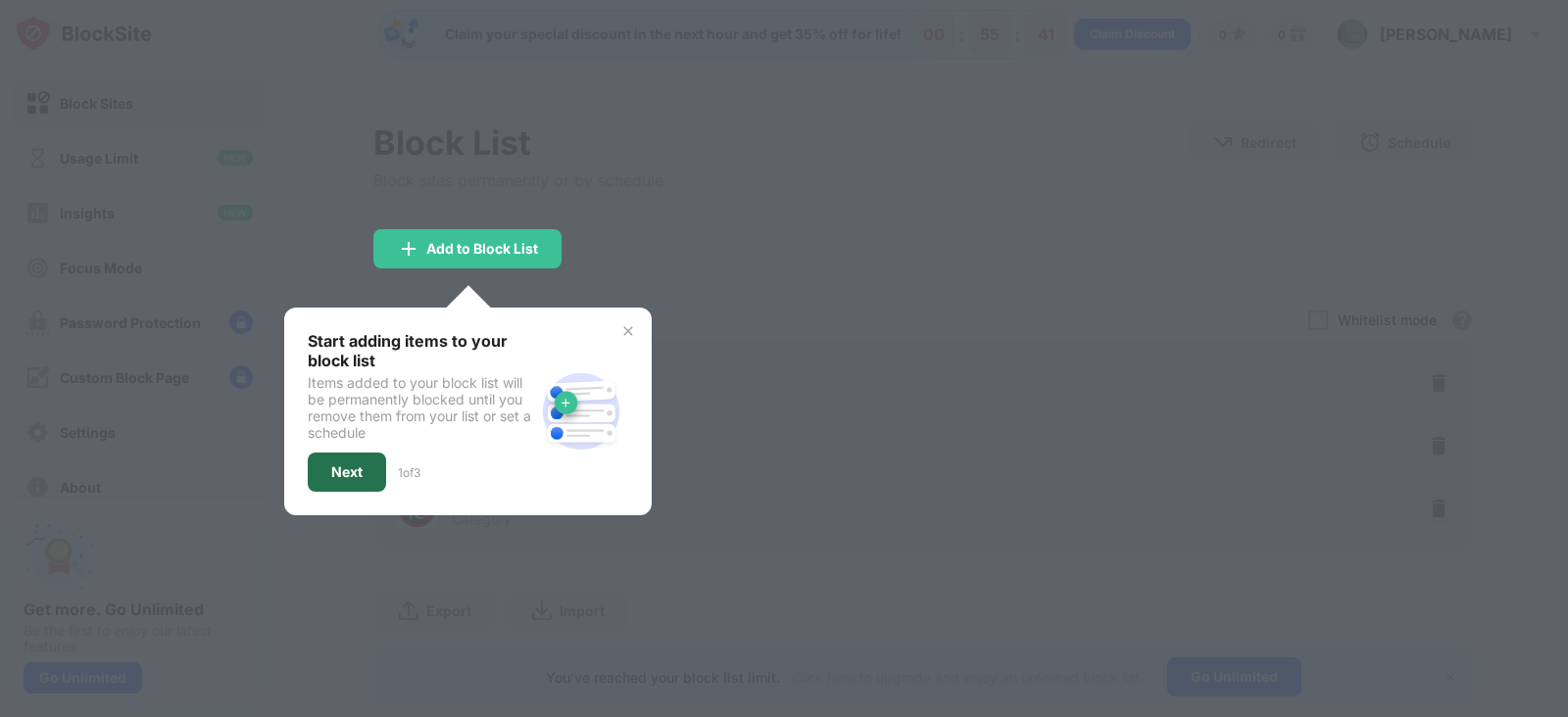 click on "Next" at bounding box center [347, 472] 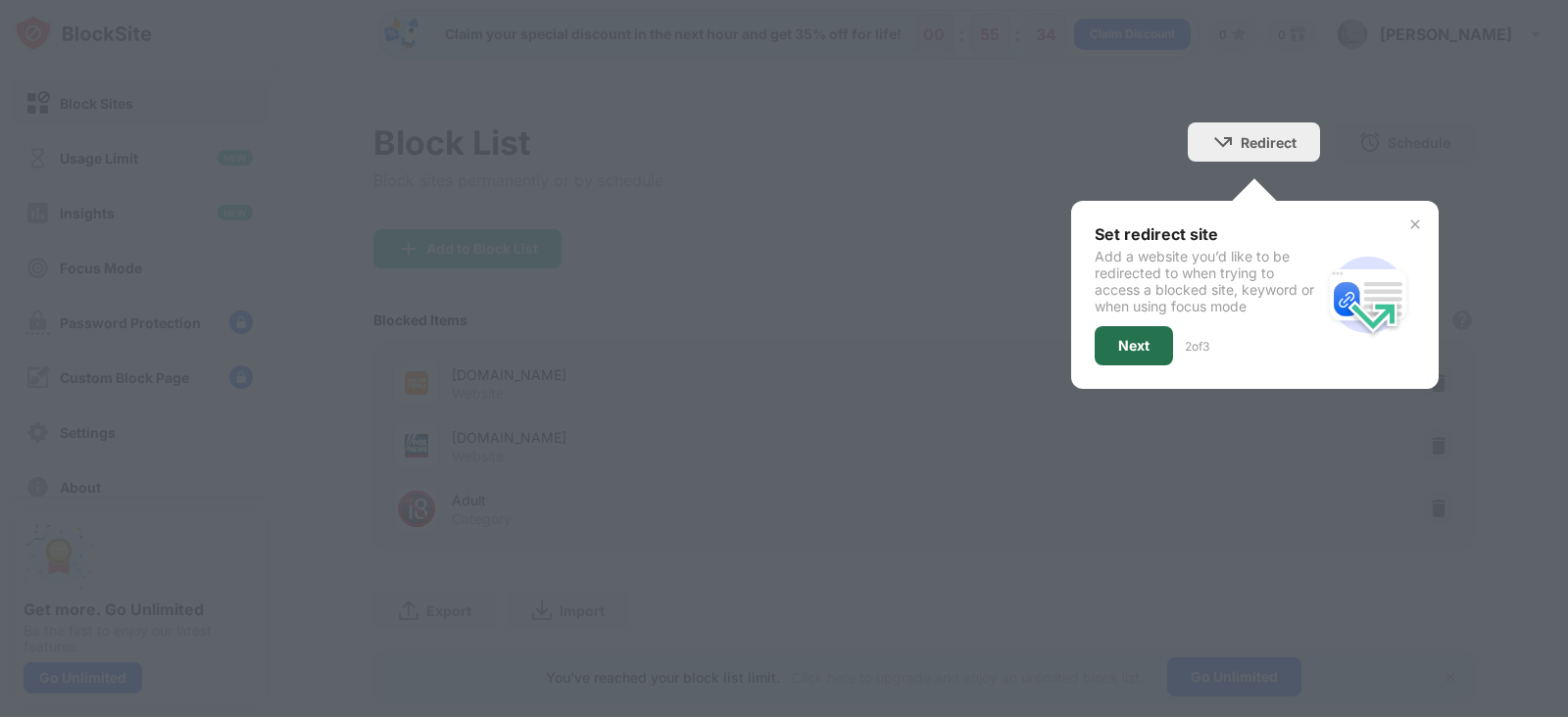 click on "Next" at bounding box center (1134, 346) 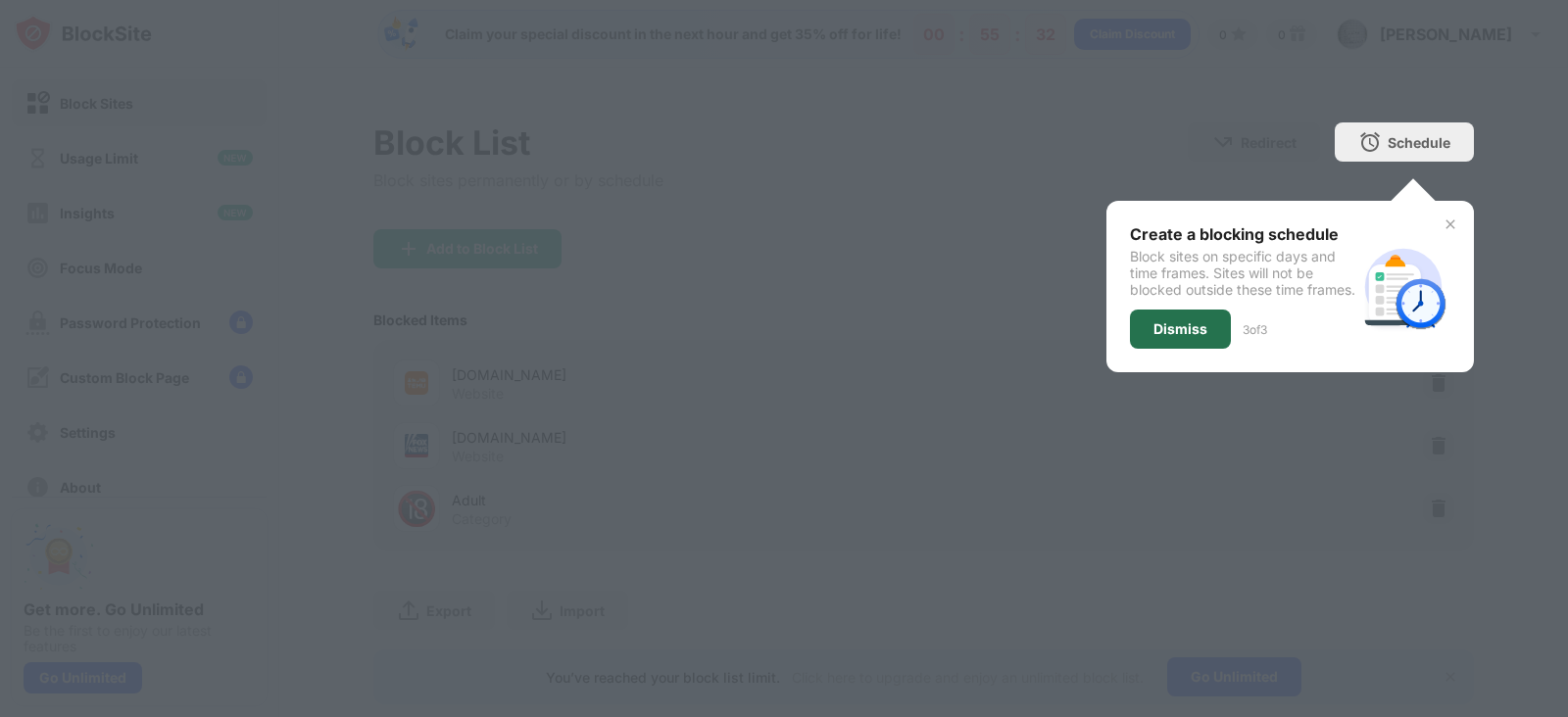 click on "Dismiss" at bounding box center [1180, 329] 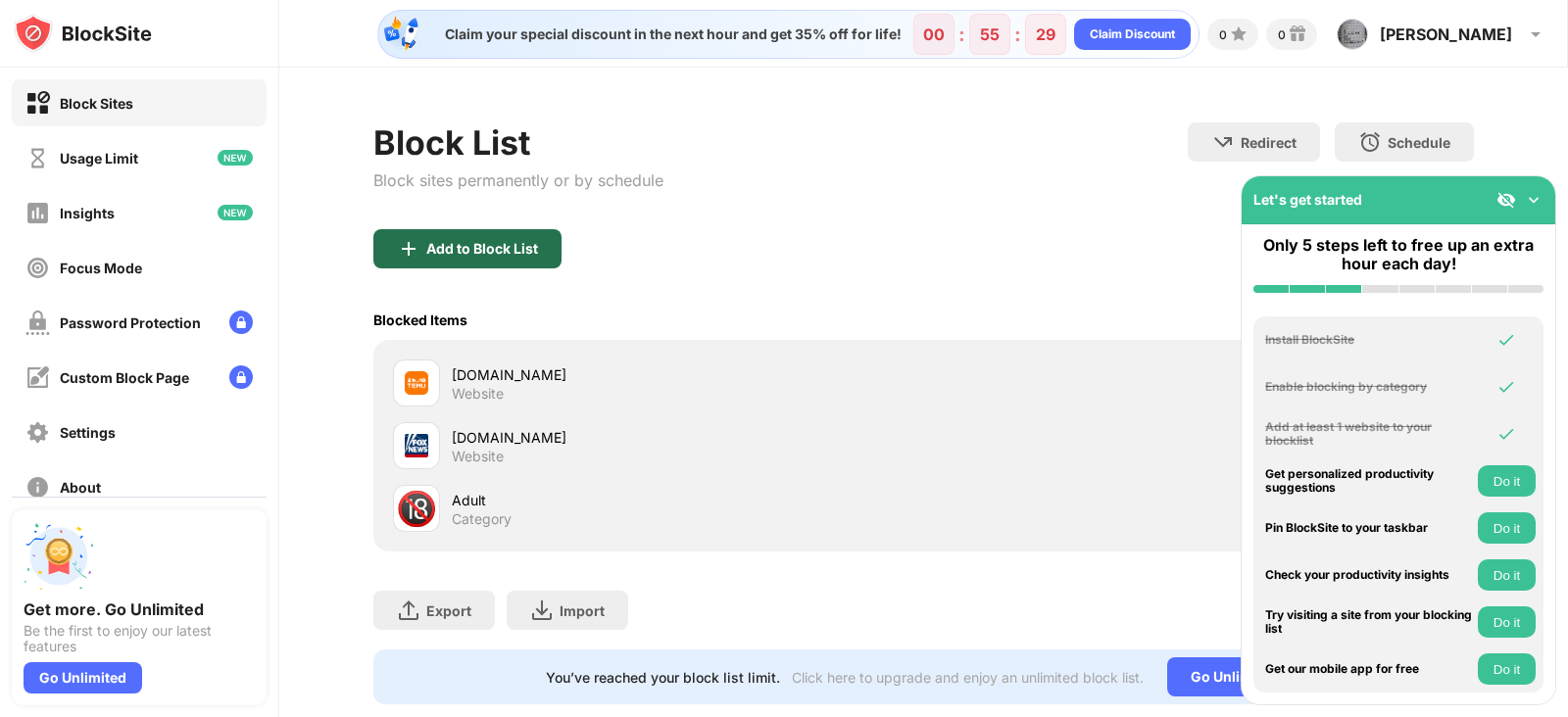 click on "Add to Block List" at bounding box center [467, 249] 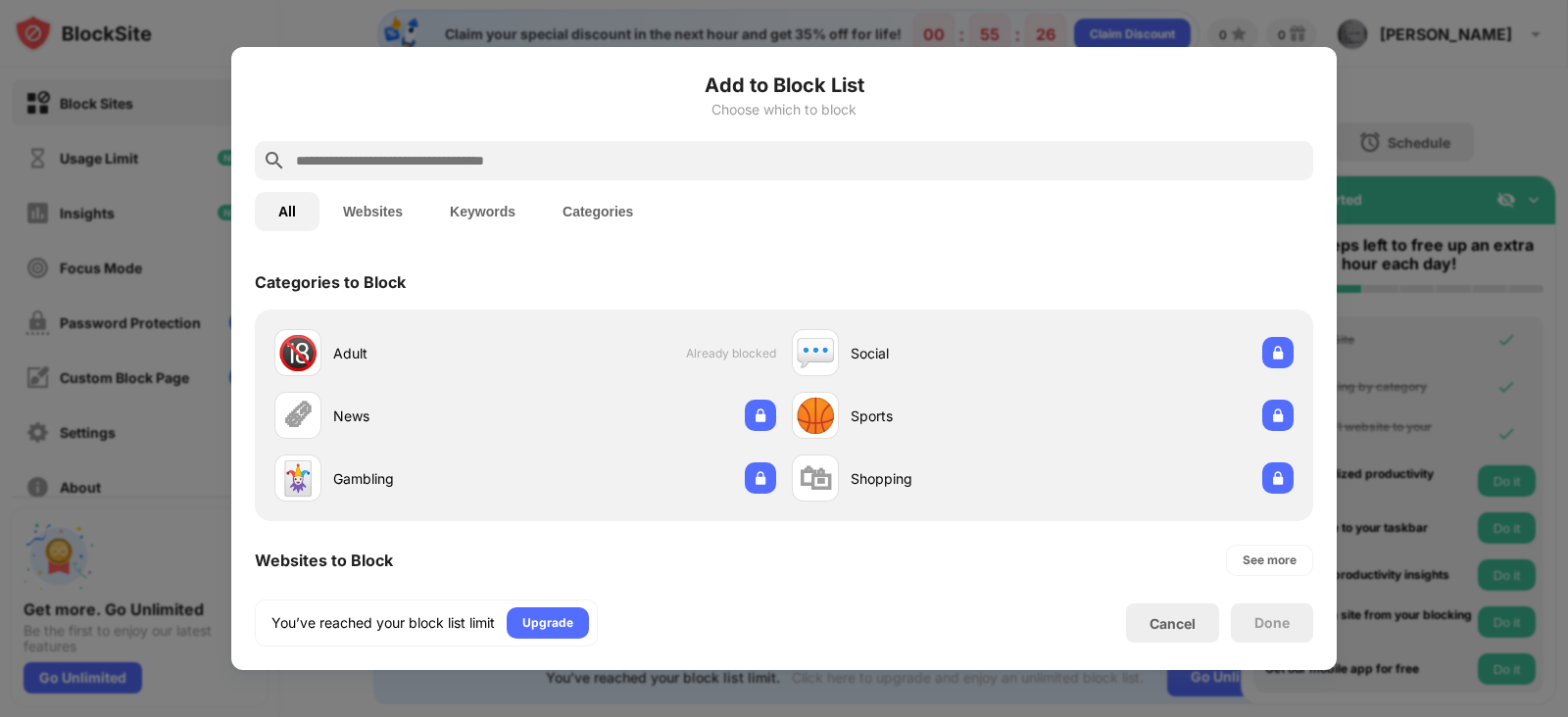 click at bounding box center [800, 161] 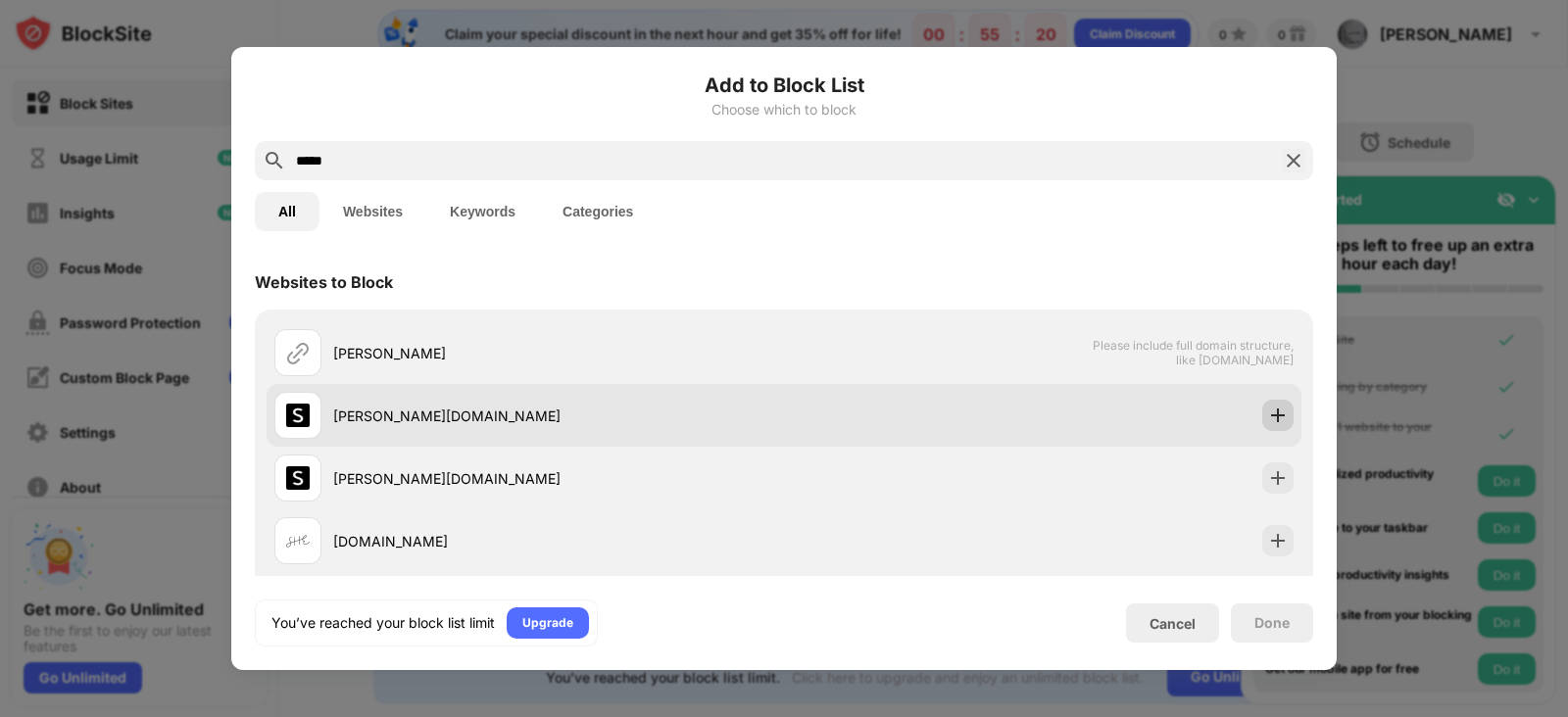 type on "*****" 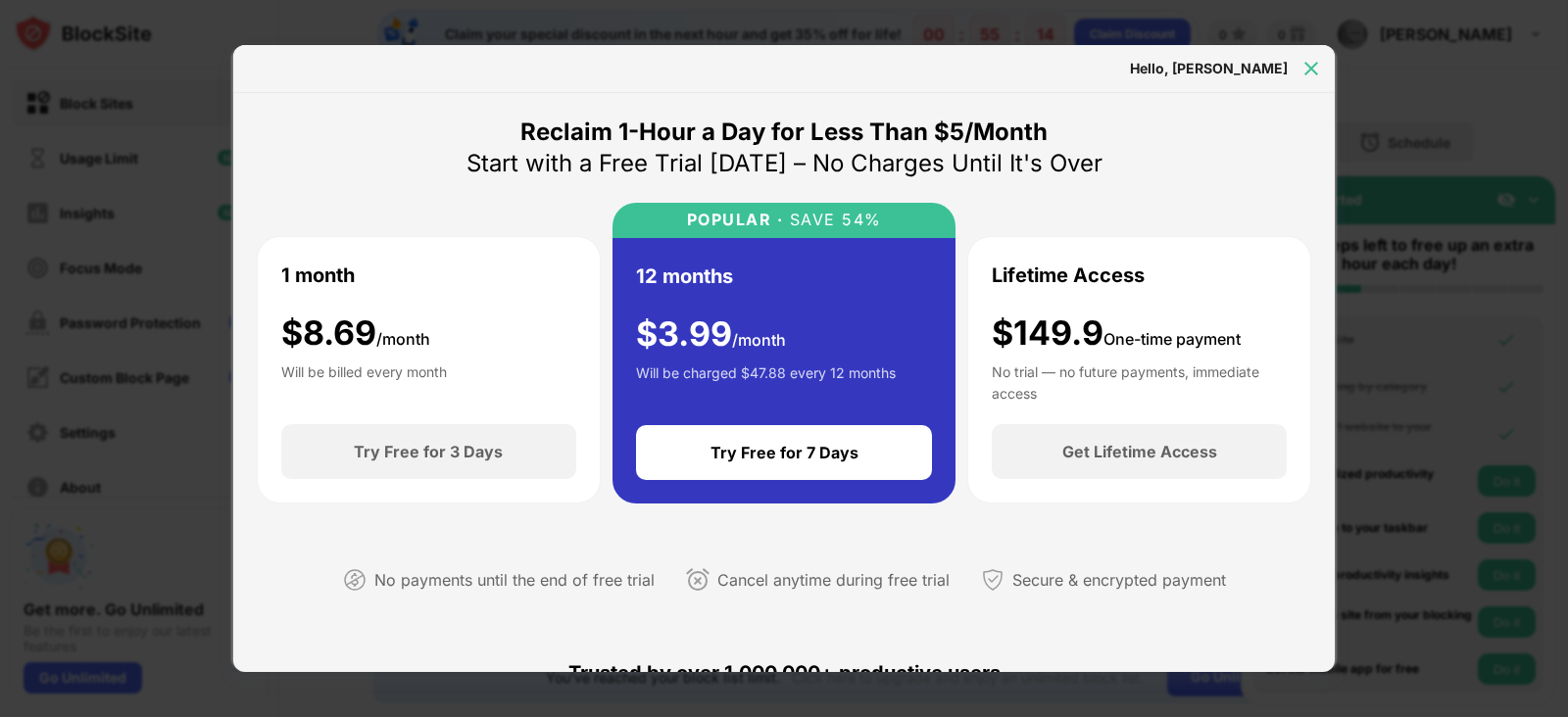 click at bounding box center [1311, 69] 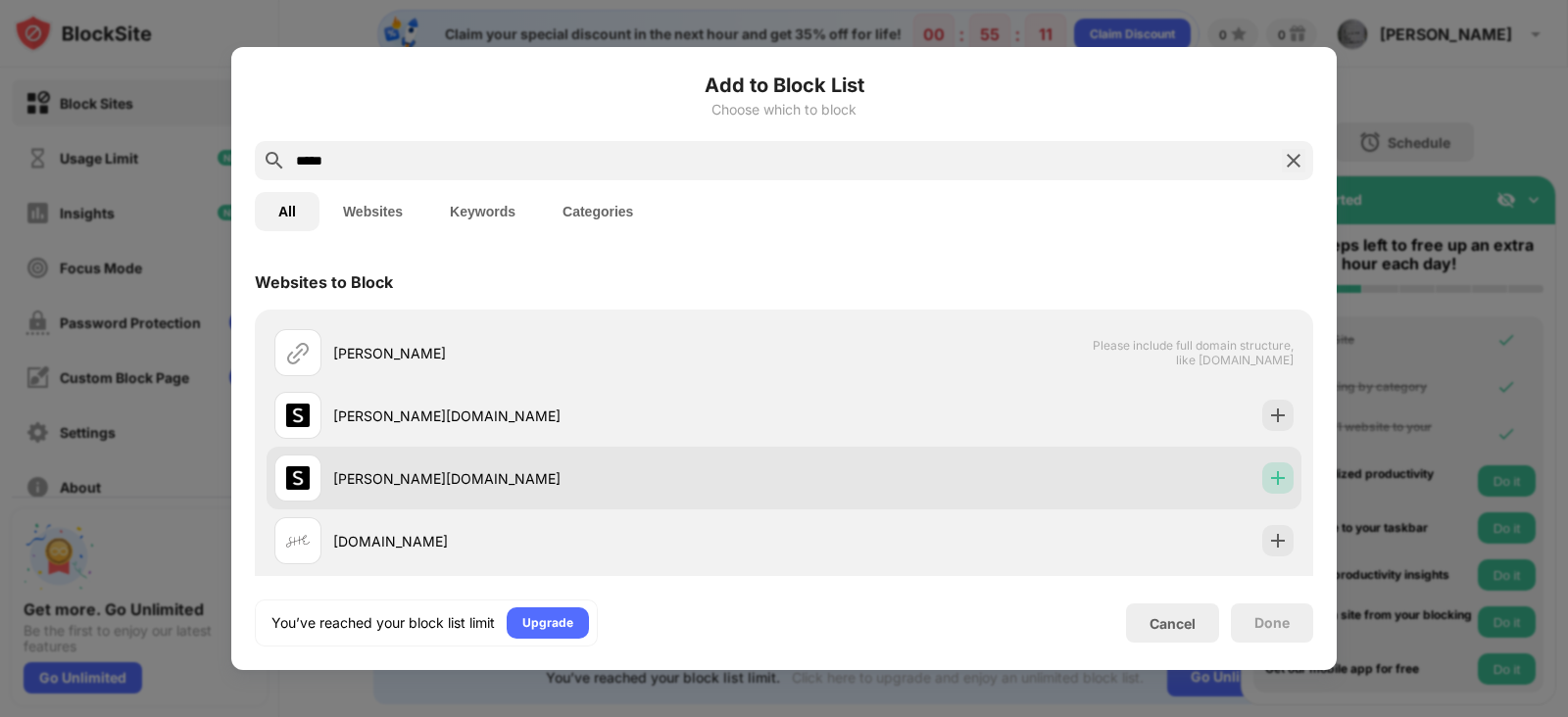 click at bounding box center (1278, 478) 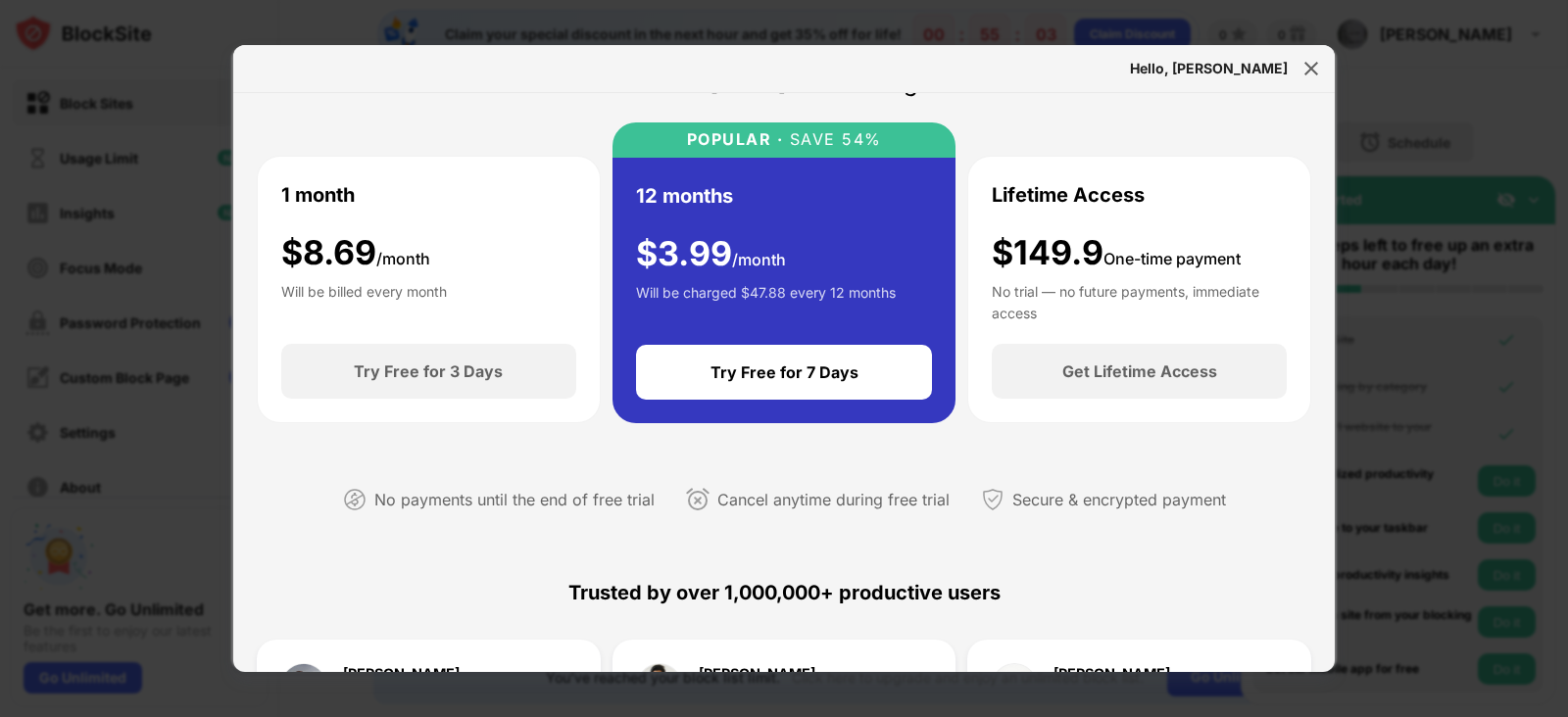 scroll, scrollTop: 0, scrollLeft: 0, axis: both 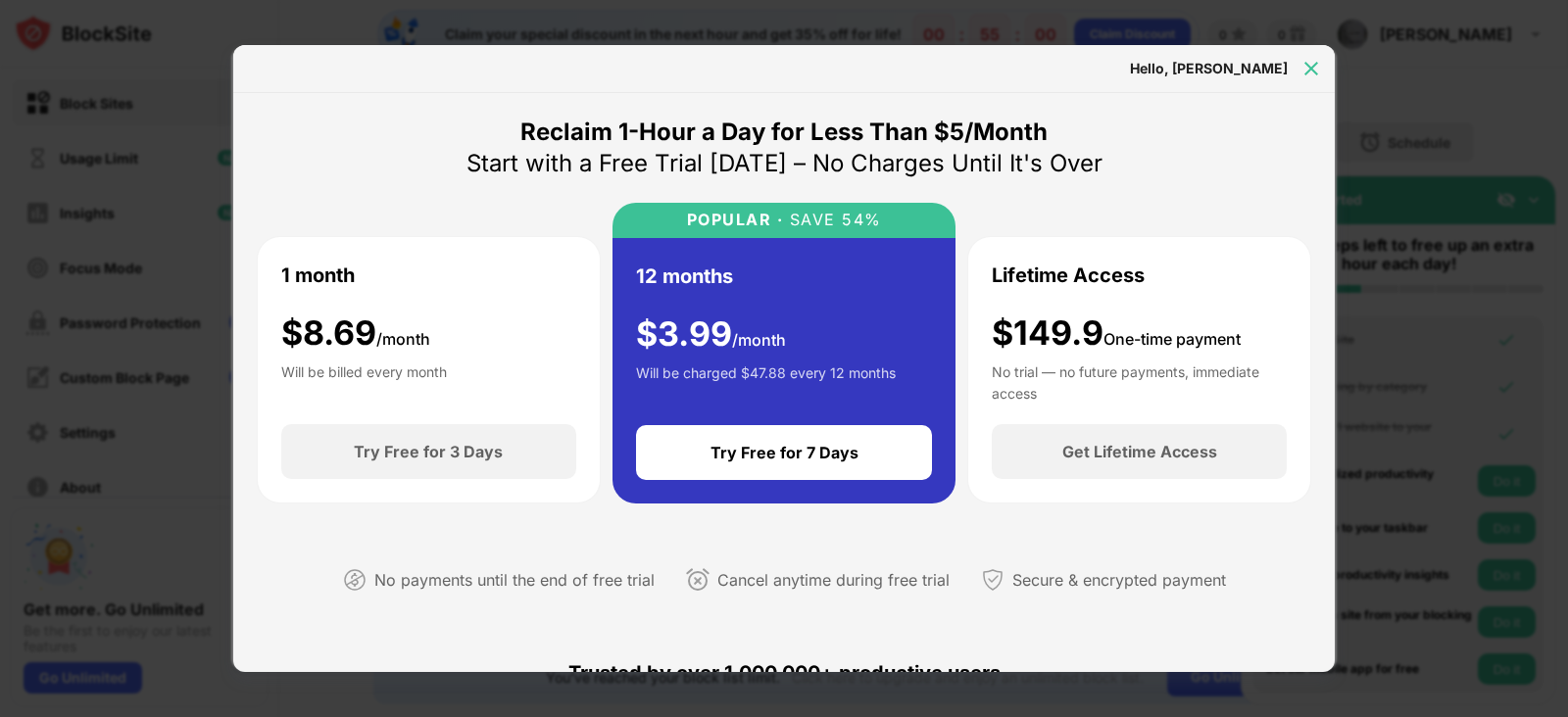 click at bounding box center [1311, 69] 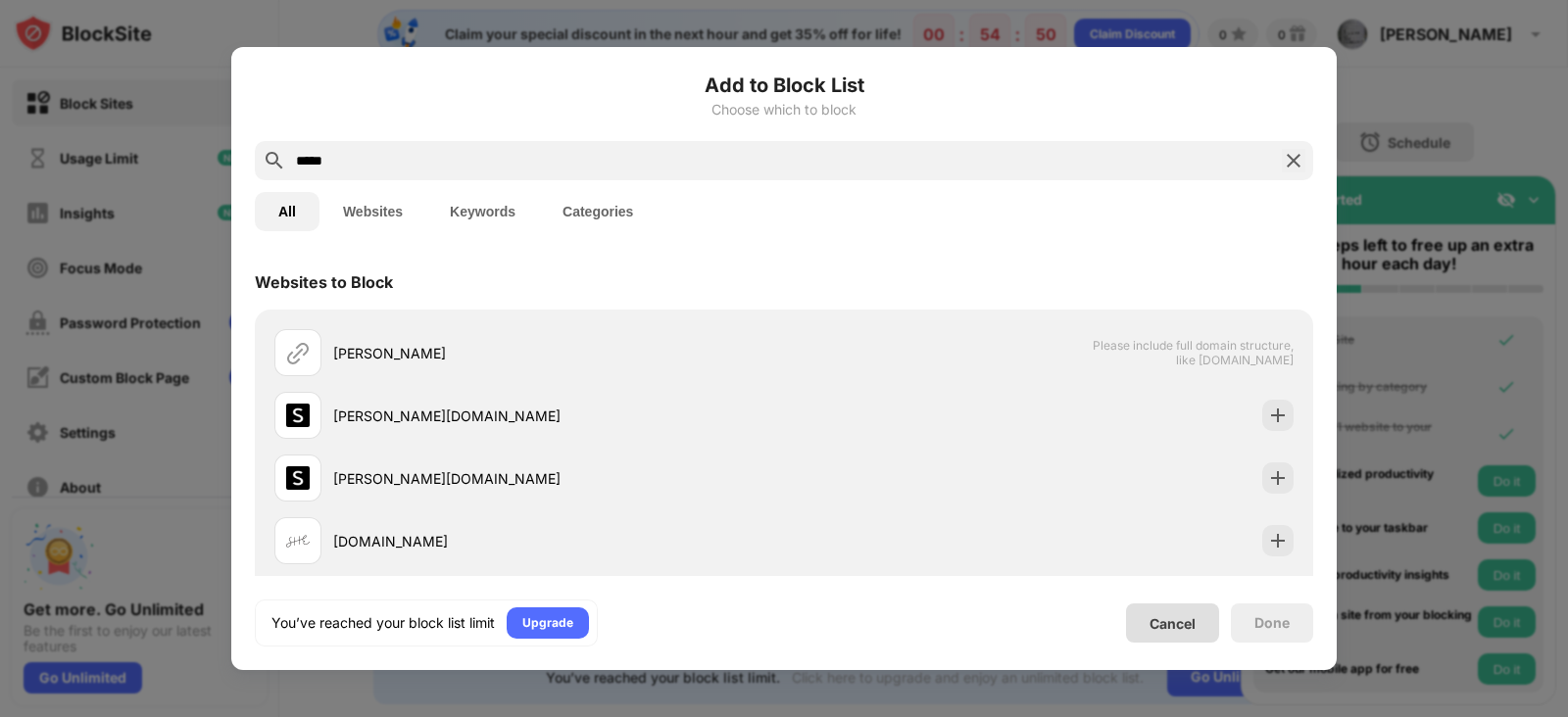 click on "Cancel" at bounding box center [1172, 623] 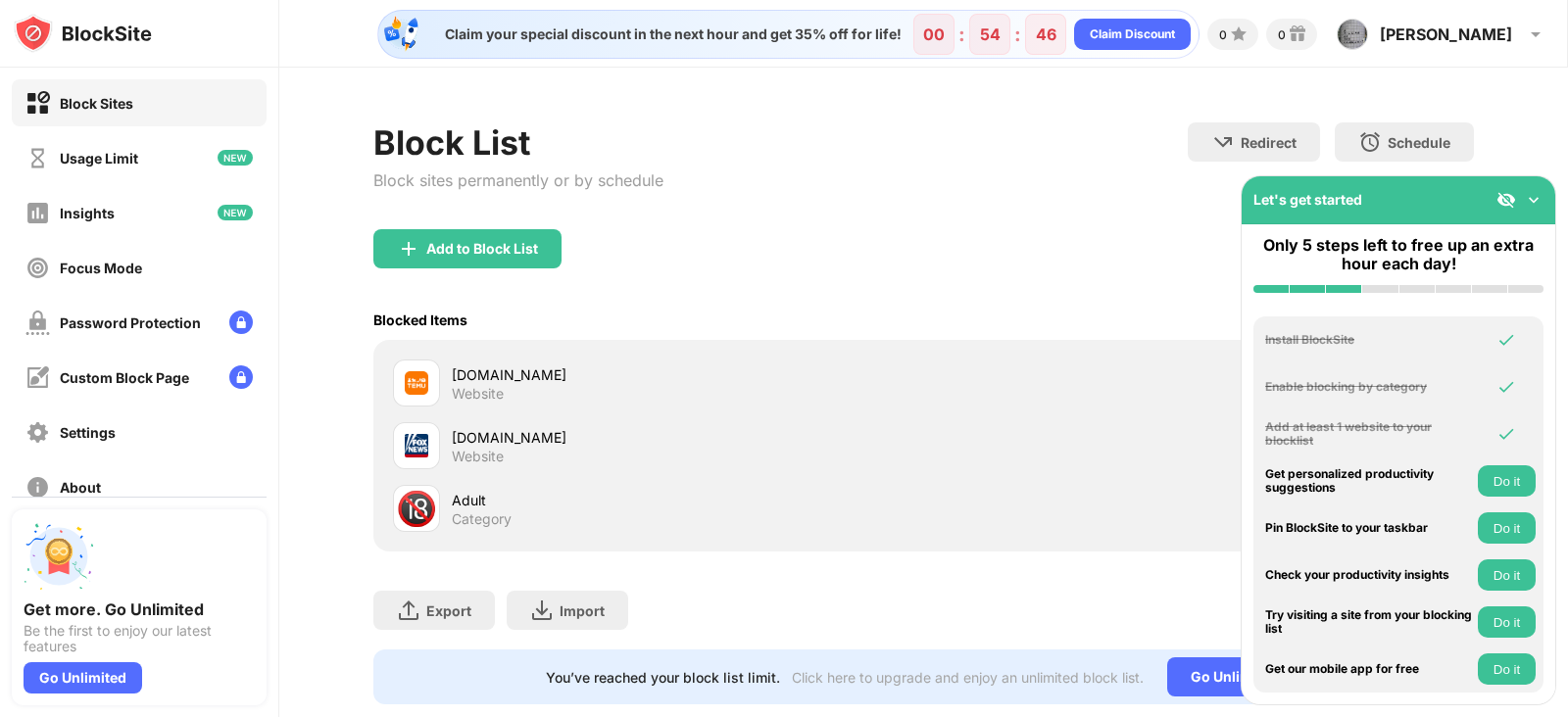 click on "Block Sites" at bounding box center (139, 103) 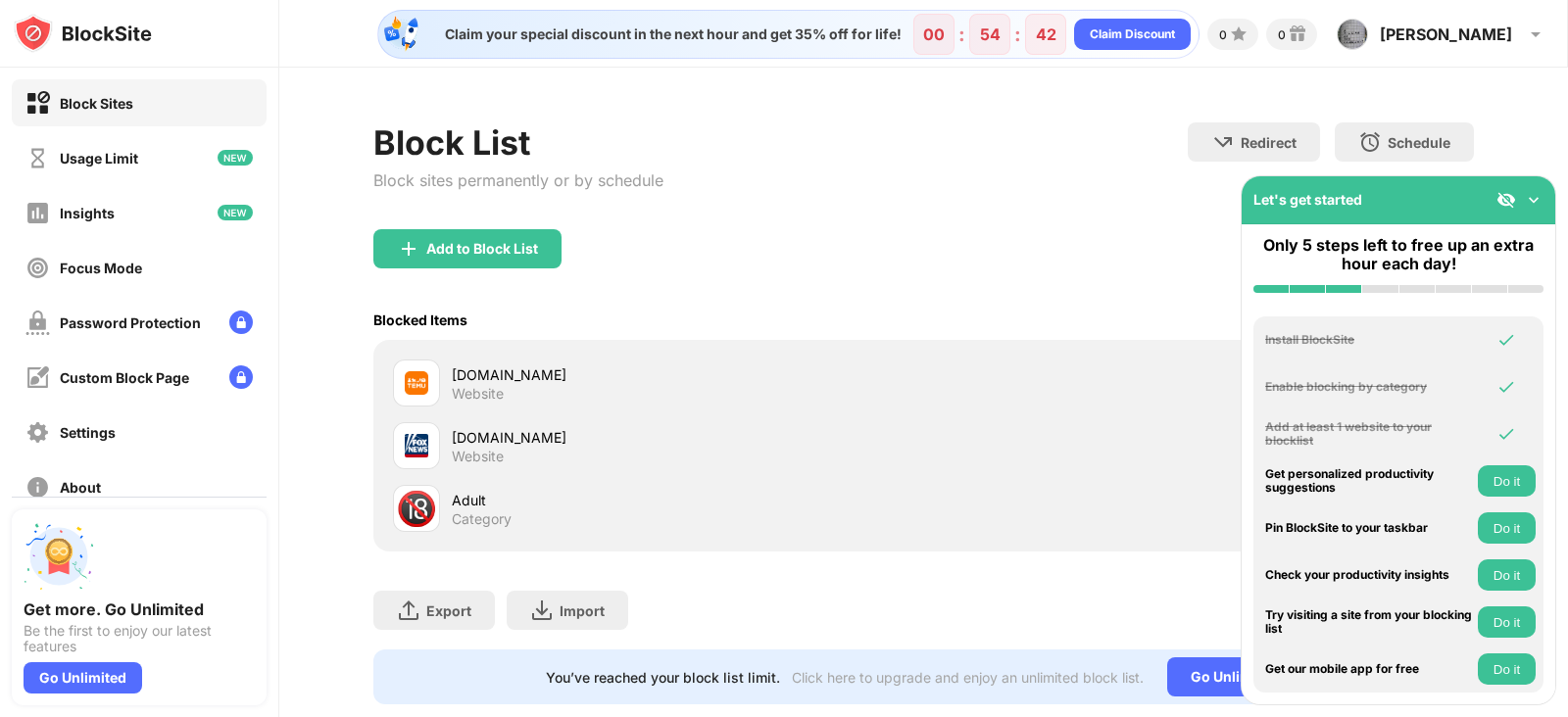 click on "Add to Block List" at bounding box center [923, 264] 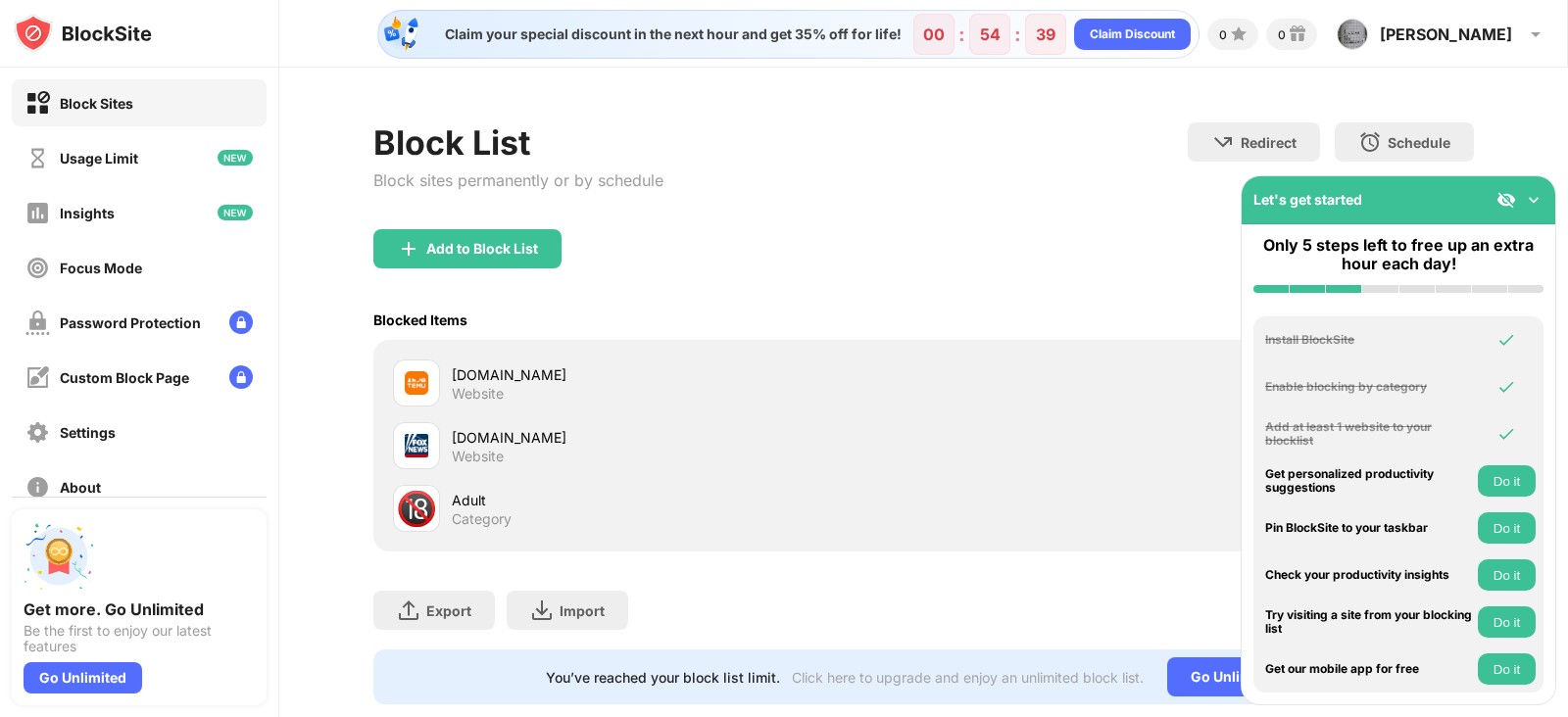 click at bounding box center [1534, 200] 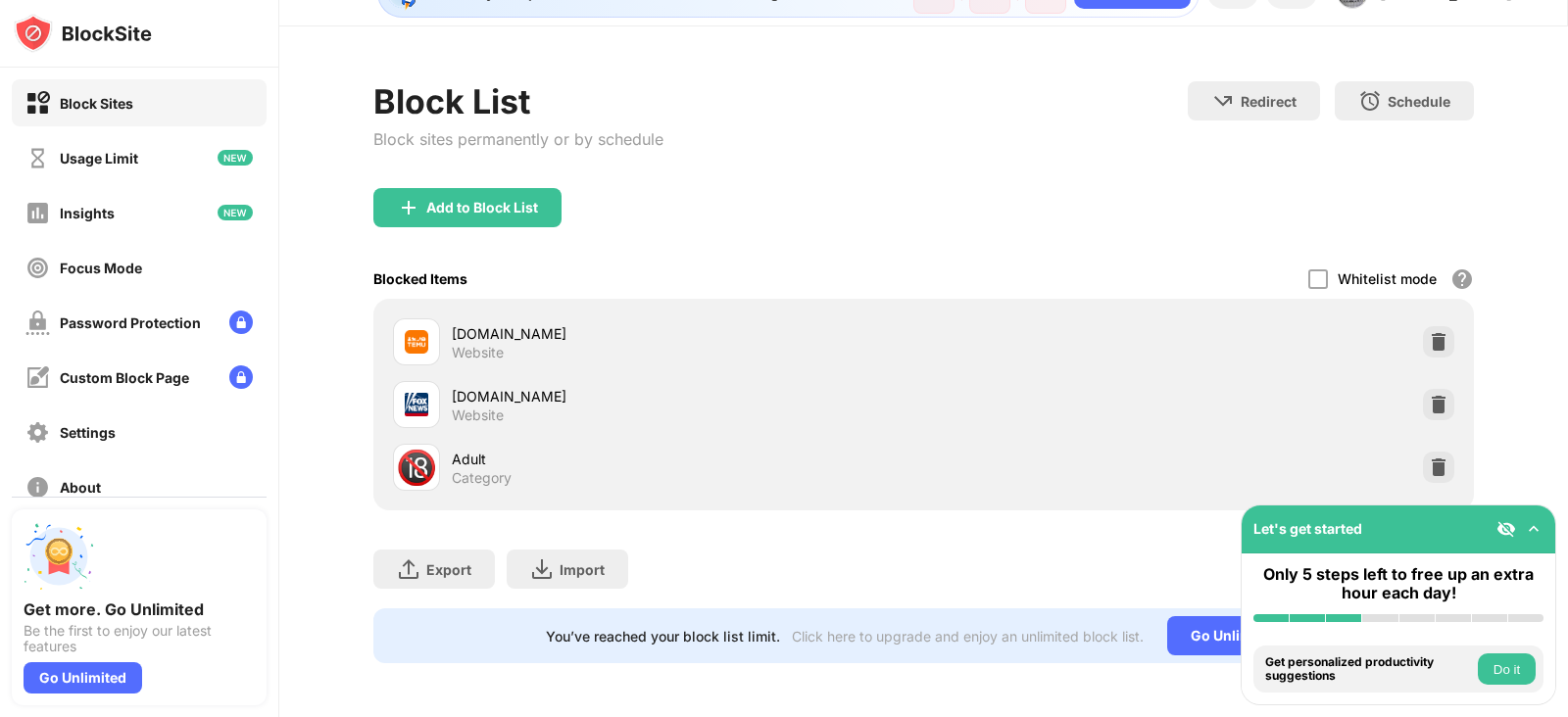 scroll, scrollTop: 61, scrollLeft: 0, axis: vertical 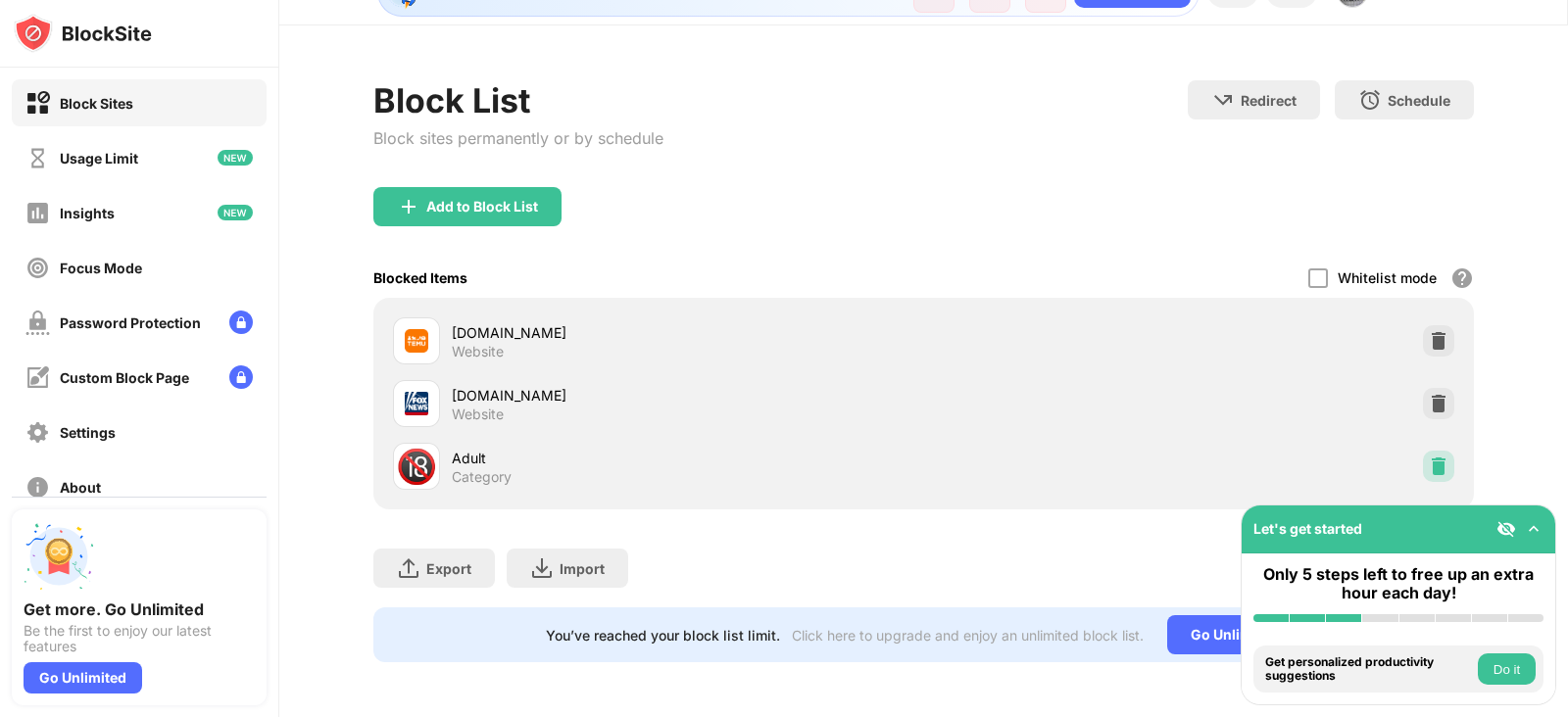 click at bounding box center (1439, 466) 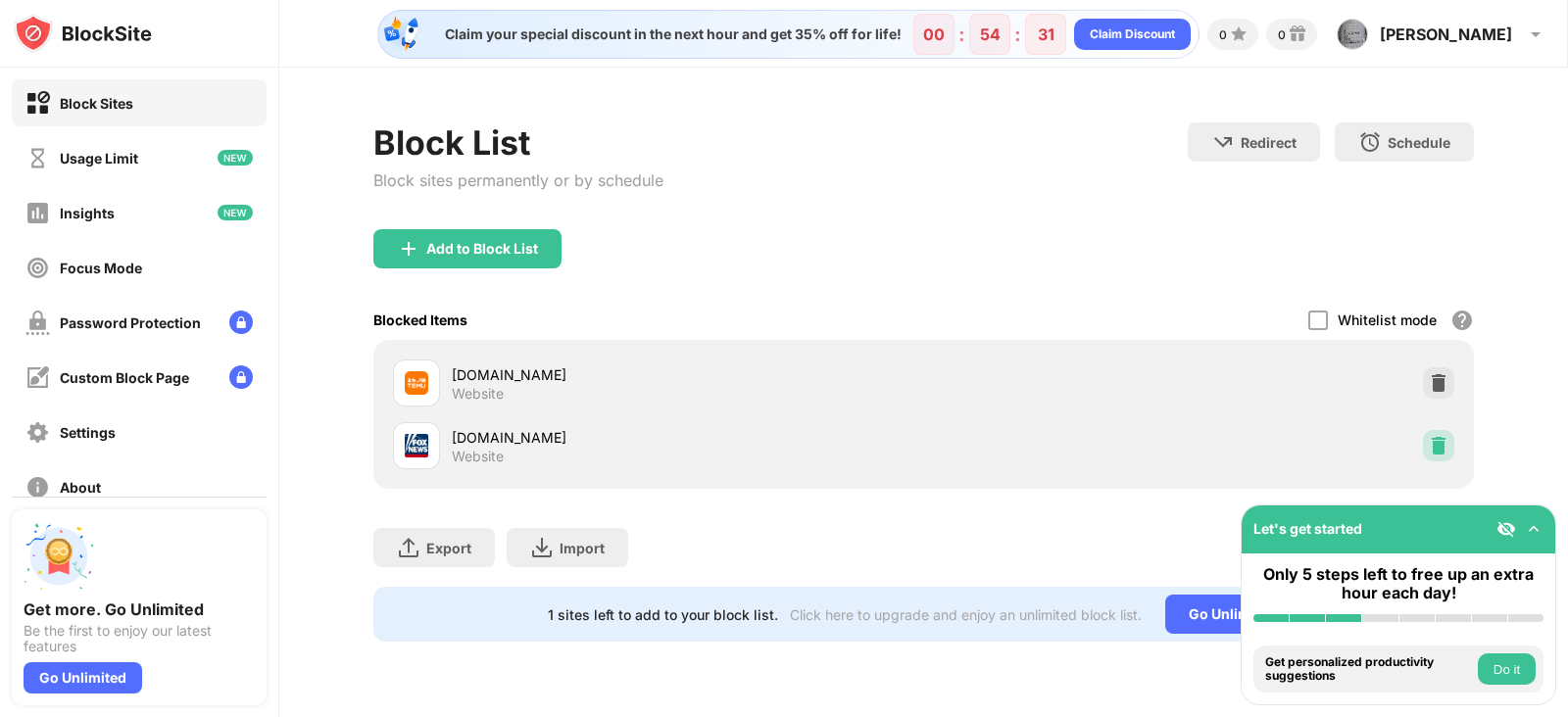 click at bounding box center [1439, 446] 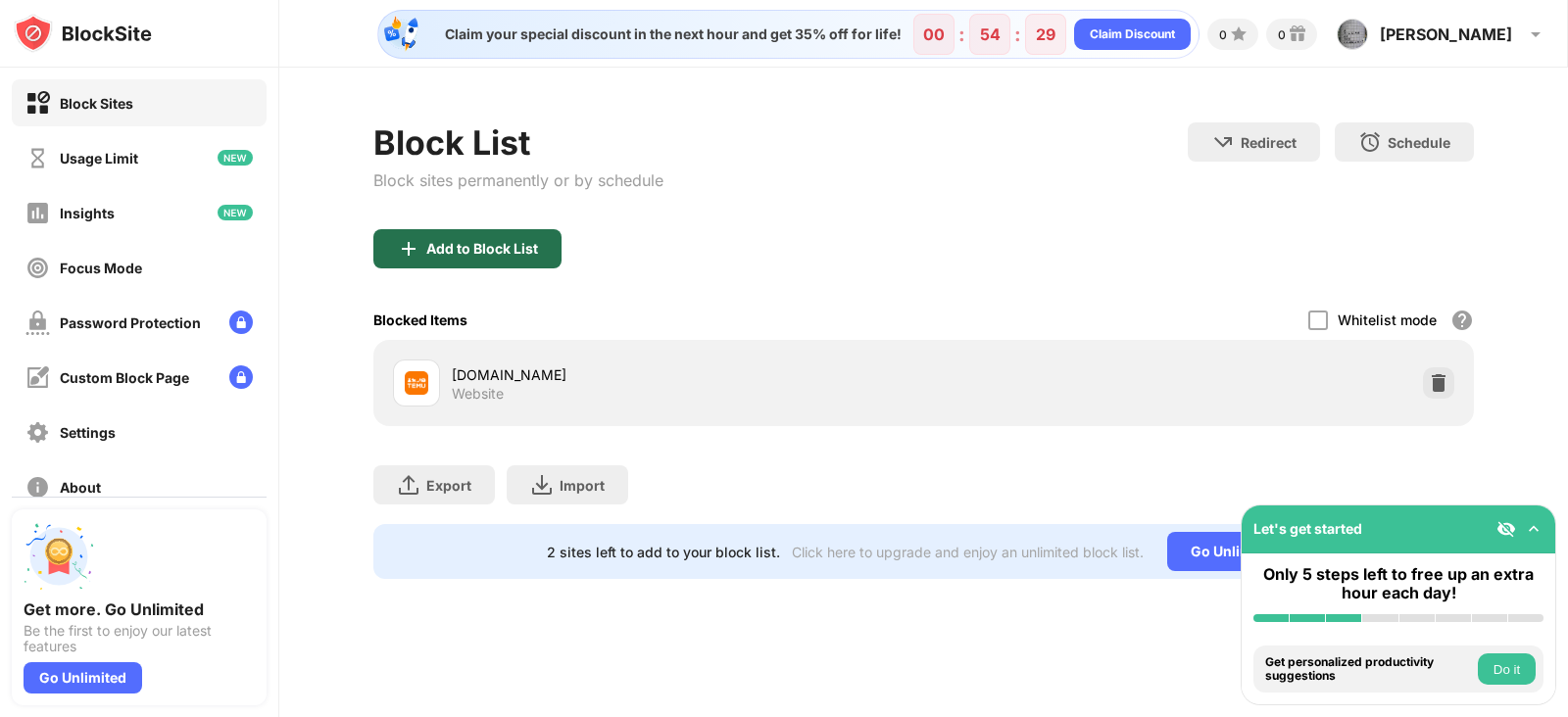 click on "Add to Block List" at bounding box center (482, 249) 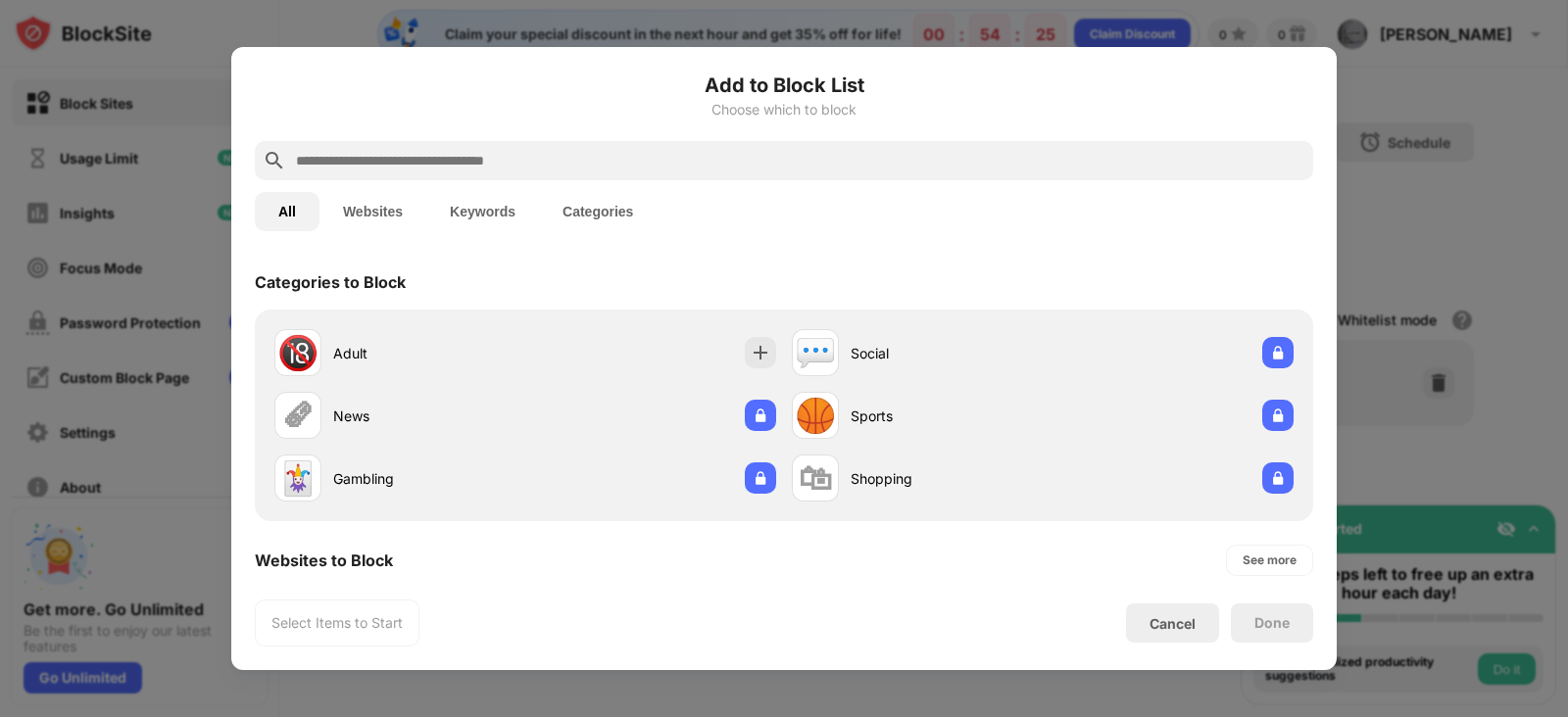 click at bounding box center [800, 161] 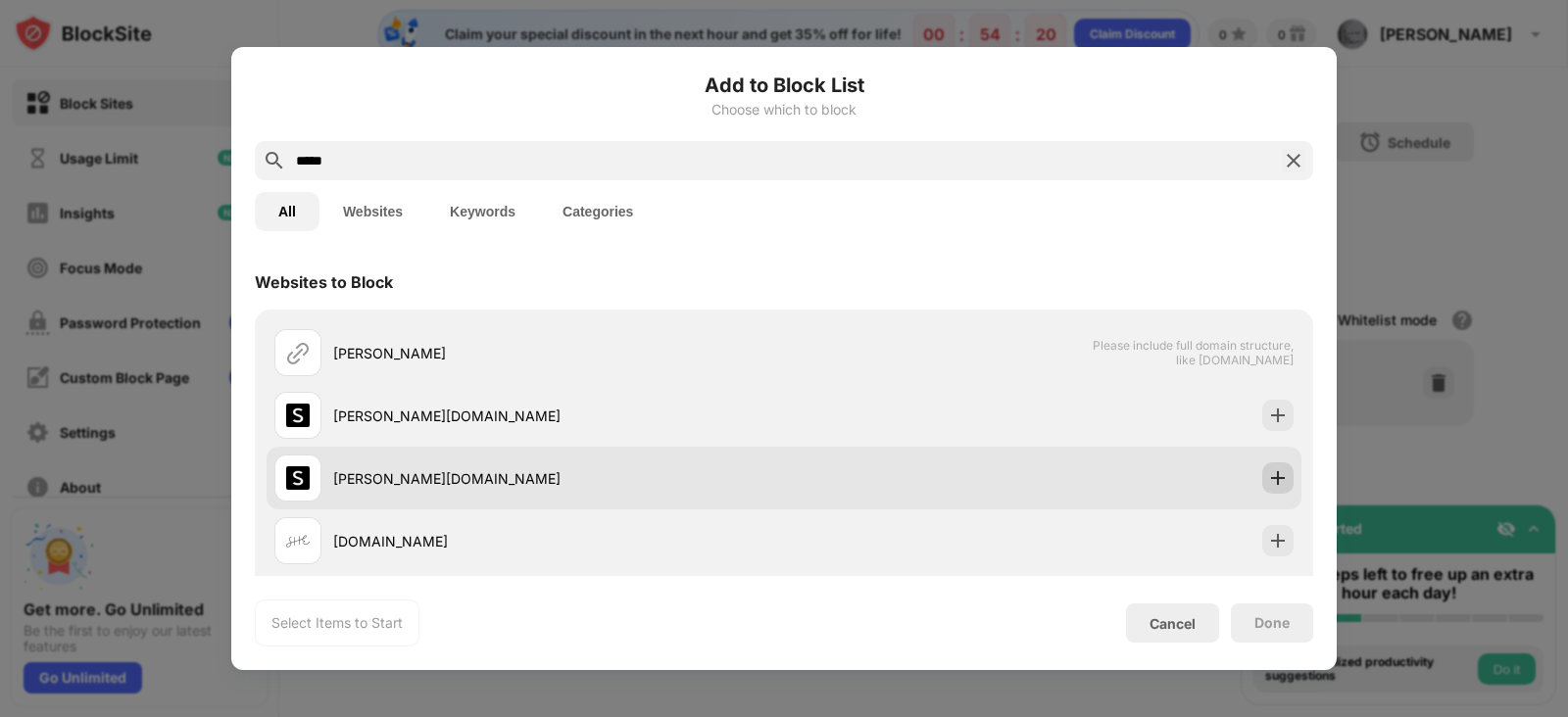 type on "*****" 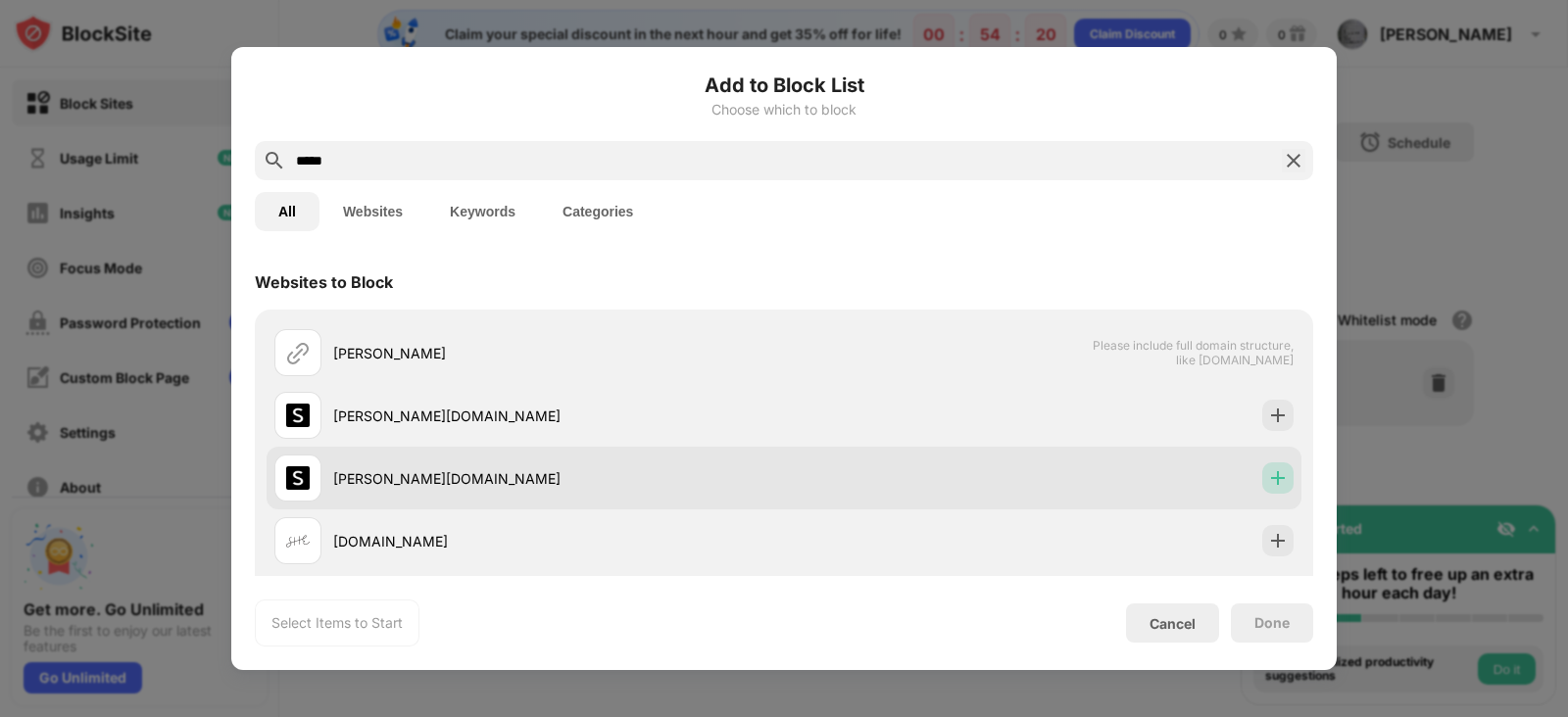 click at bounding box center [1278, 478] 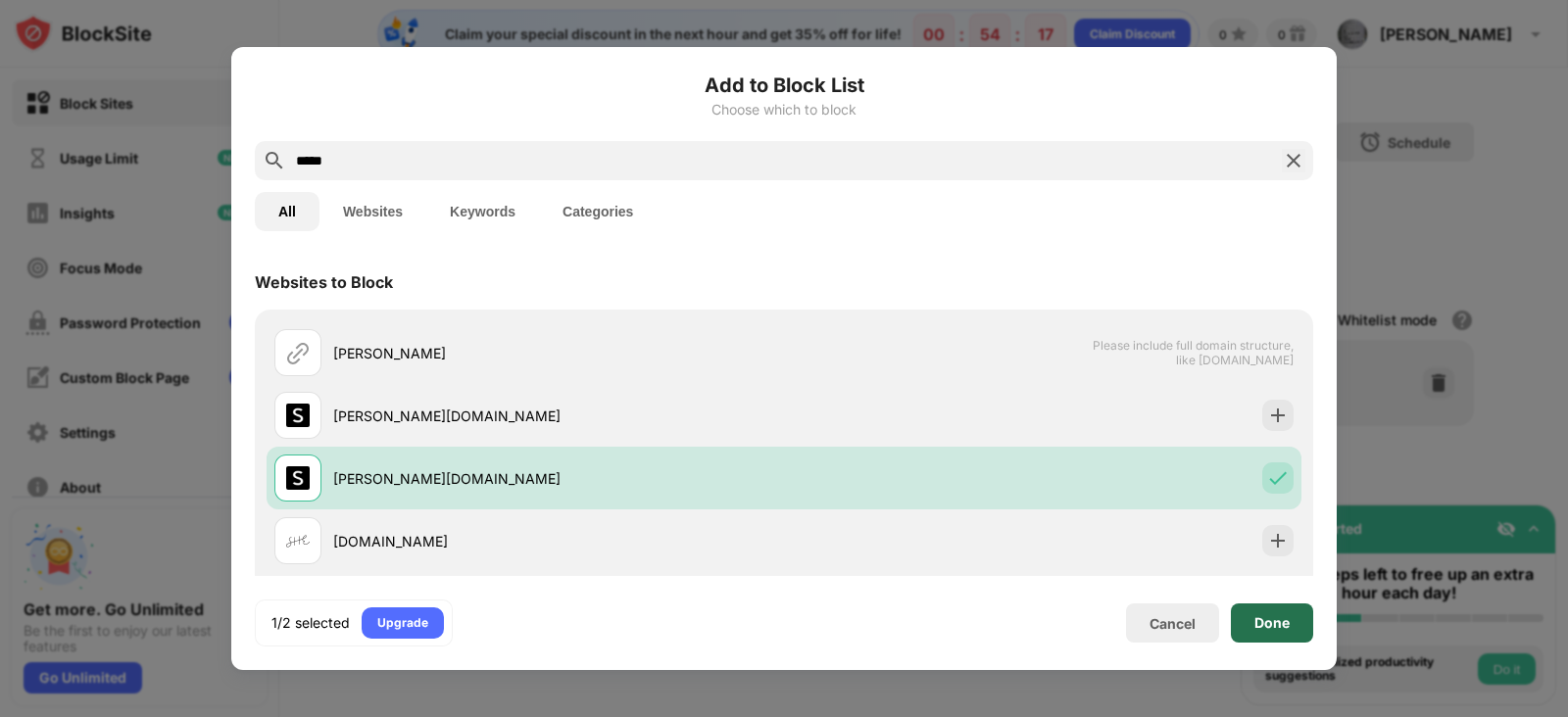 click on "Done" at bounding box center [1272, 623] 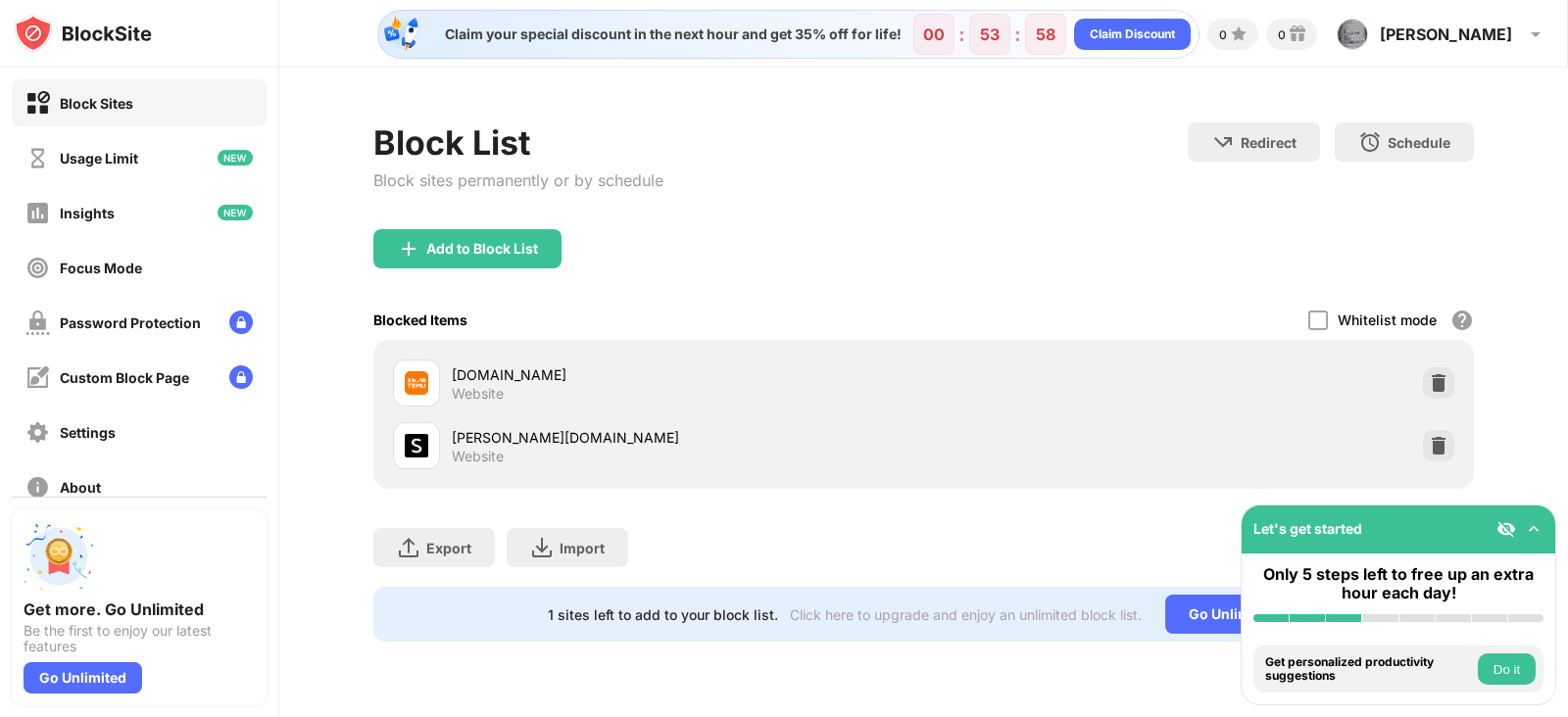 click on "Export Export Files (for websites items only) Import Import Files (for websites items only)" at bounding box center (923, 538) 